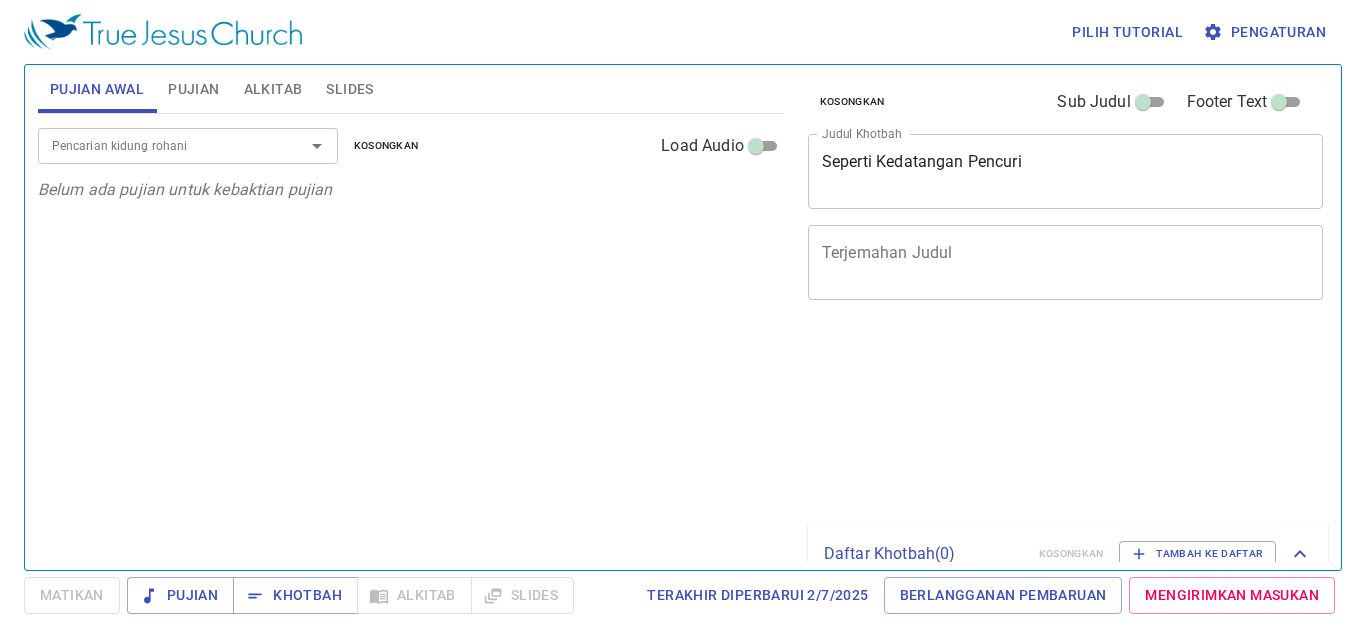scroll, scrollTop: 0, scrollLeft: 0, axis: both 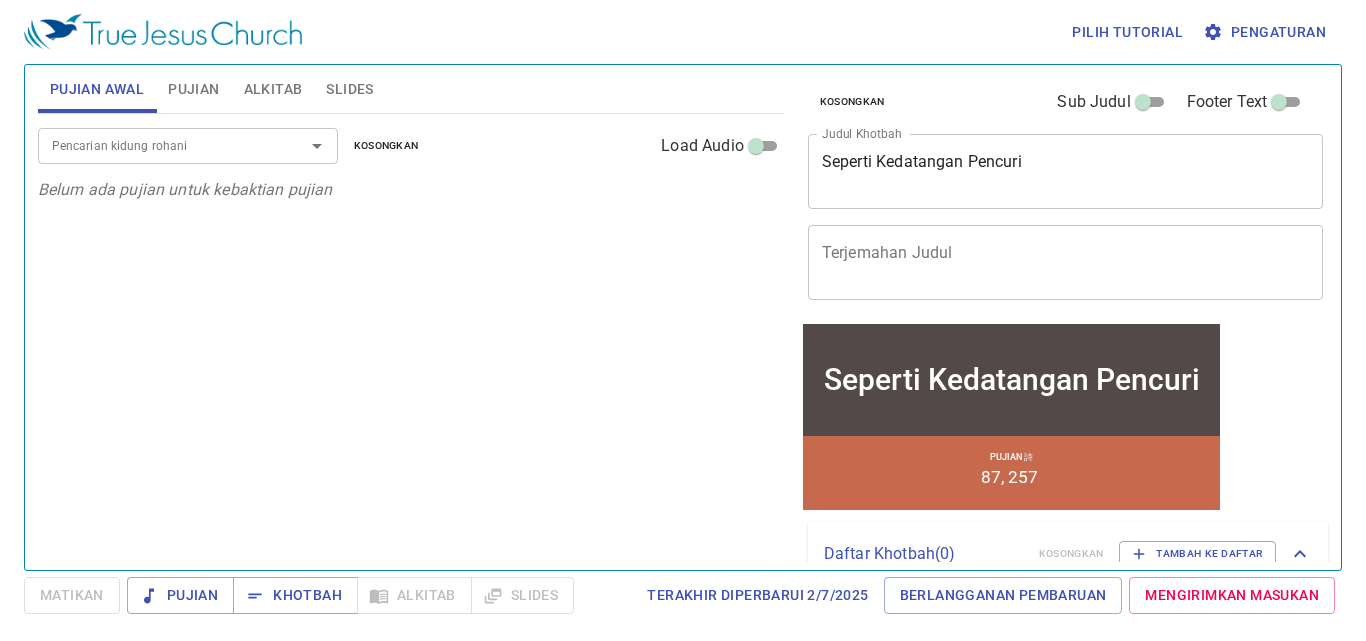 click on "Alkitab" at bounding box center (273, 89) 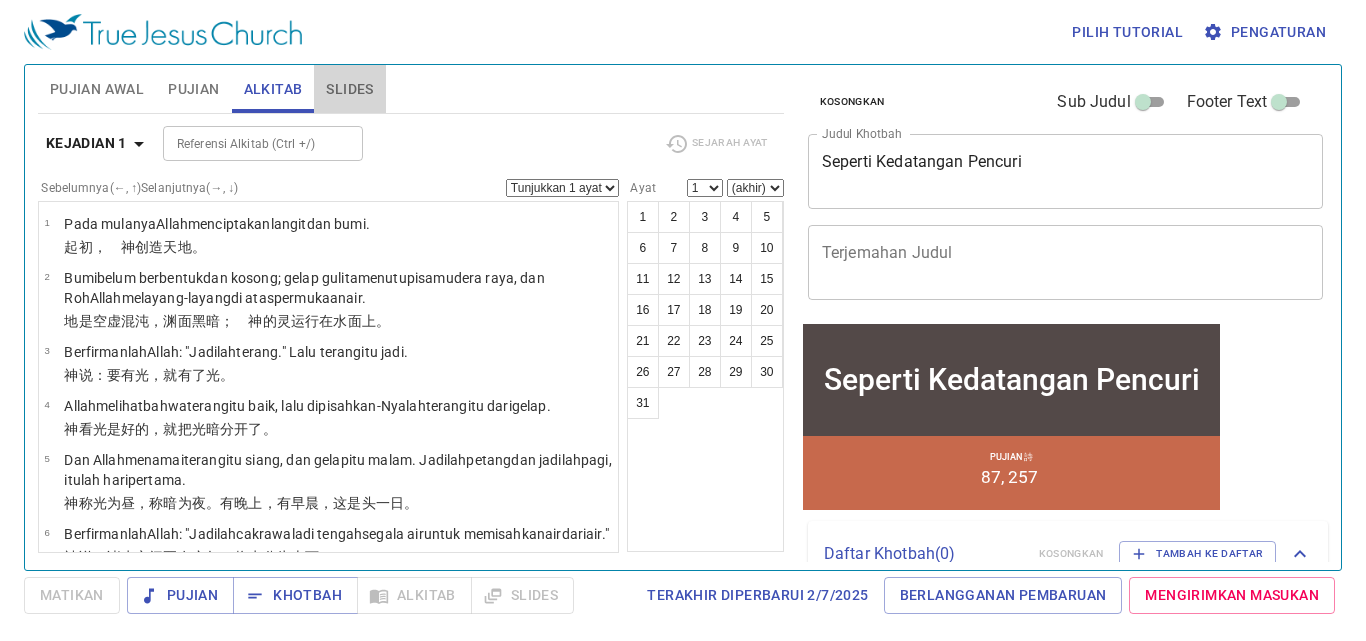 click on "Slides" at bounding box center [349, 89] 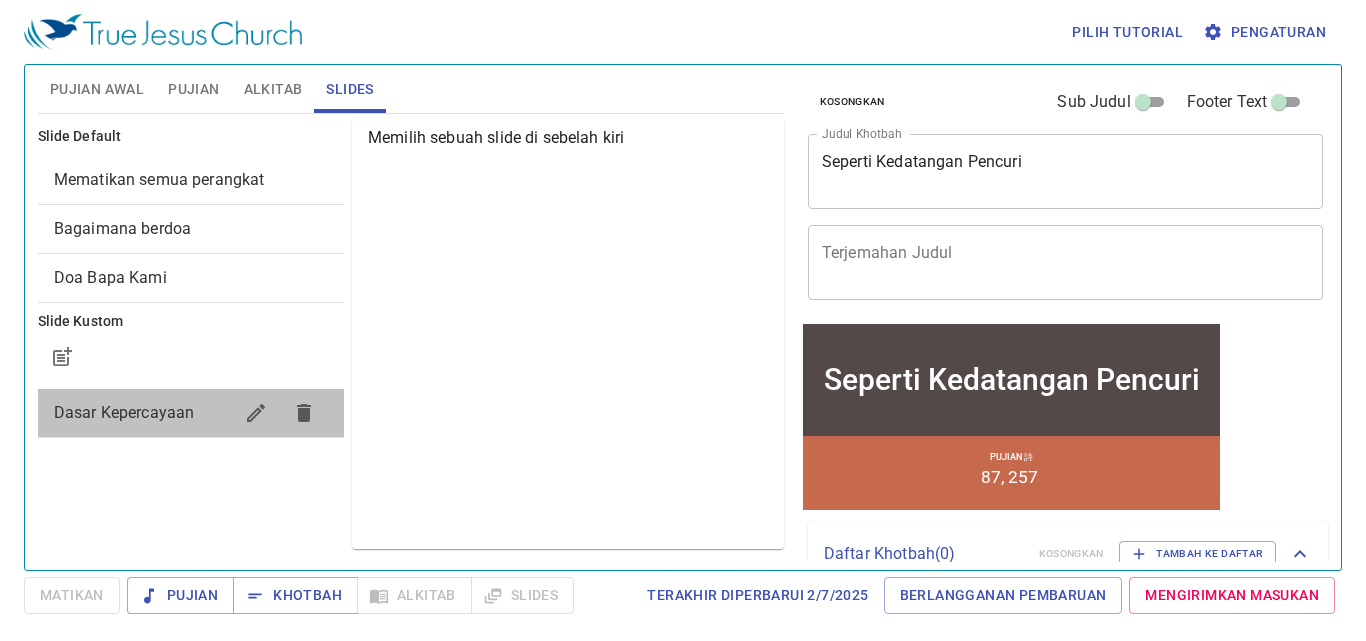 click on "Dasar Kepercayaan" at bounding box center (124, 412) 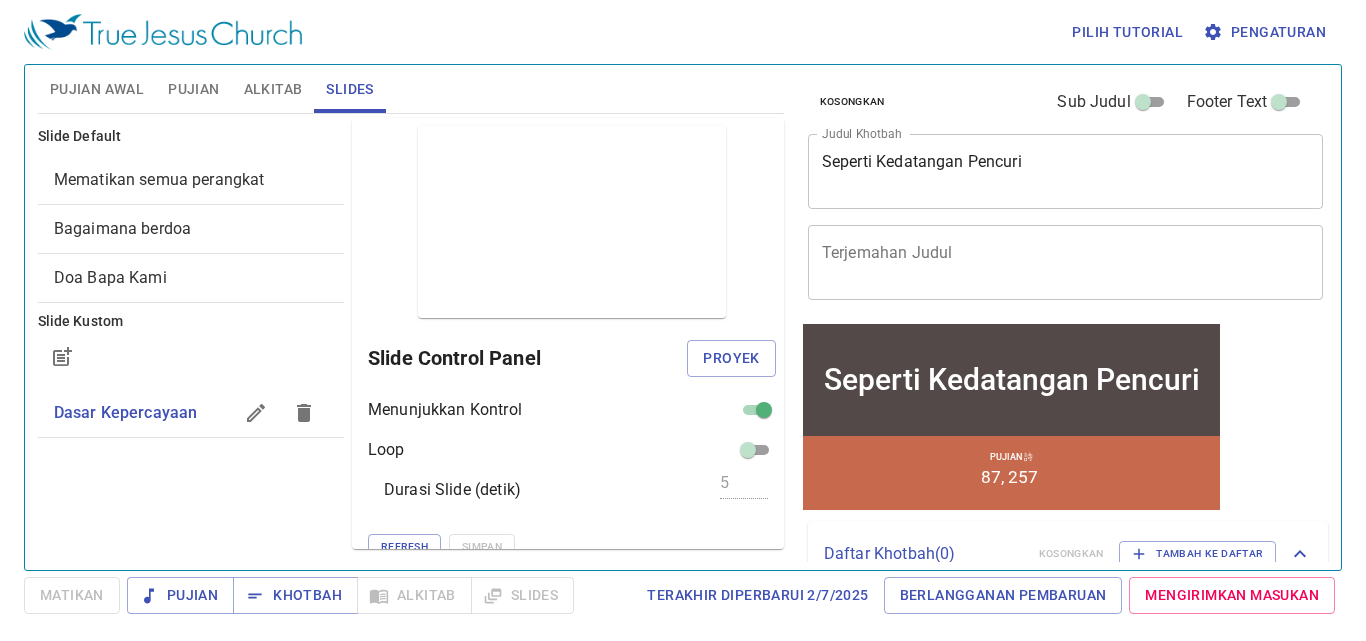 click 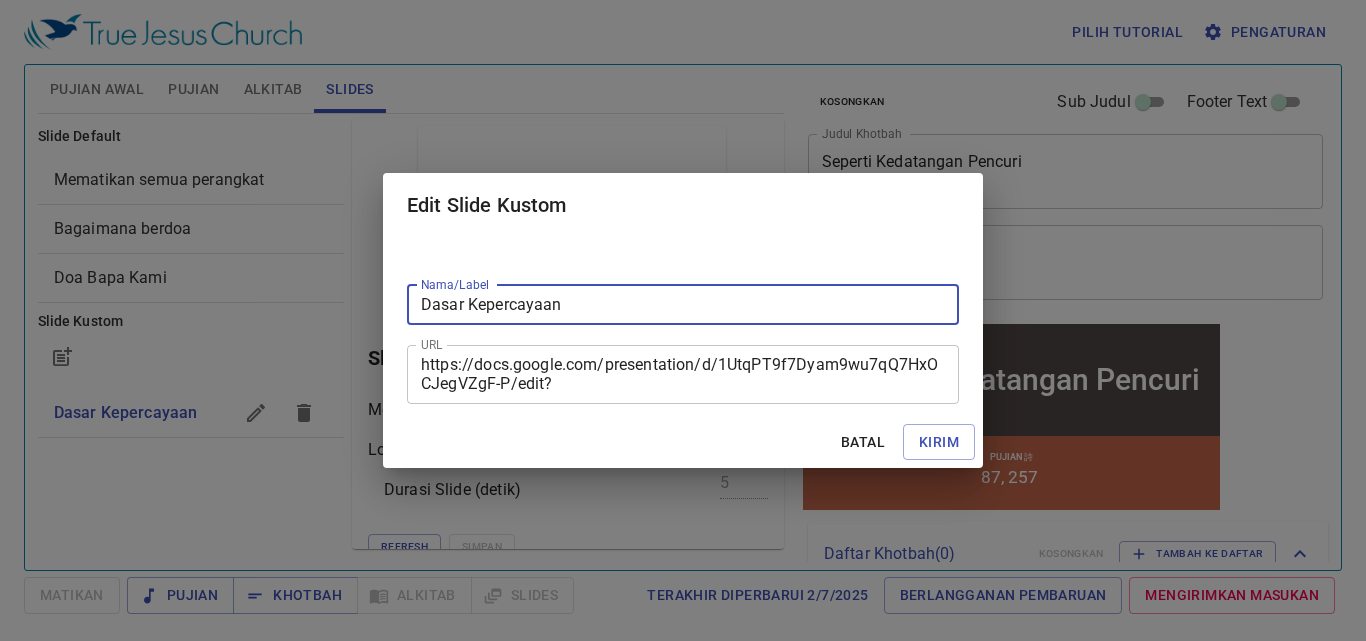 click on "https://docs.google.com/presentation/d/1UtqPT9f7Dyam9wu7qQ7HxOCJegVZgF-P/edit?usp=sharing&ouid=112452668353447885804&rtpof=true&sd=true" at bounding box center (683, 374) 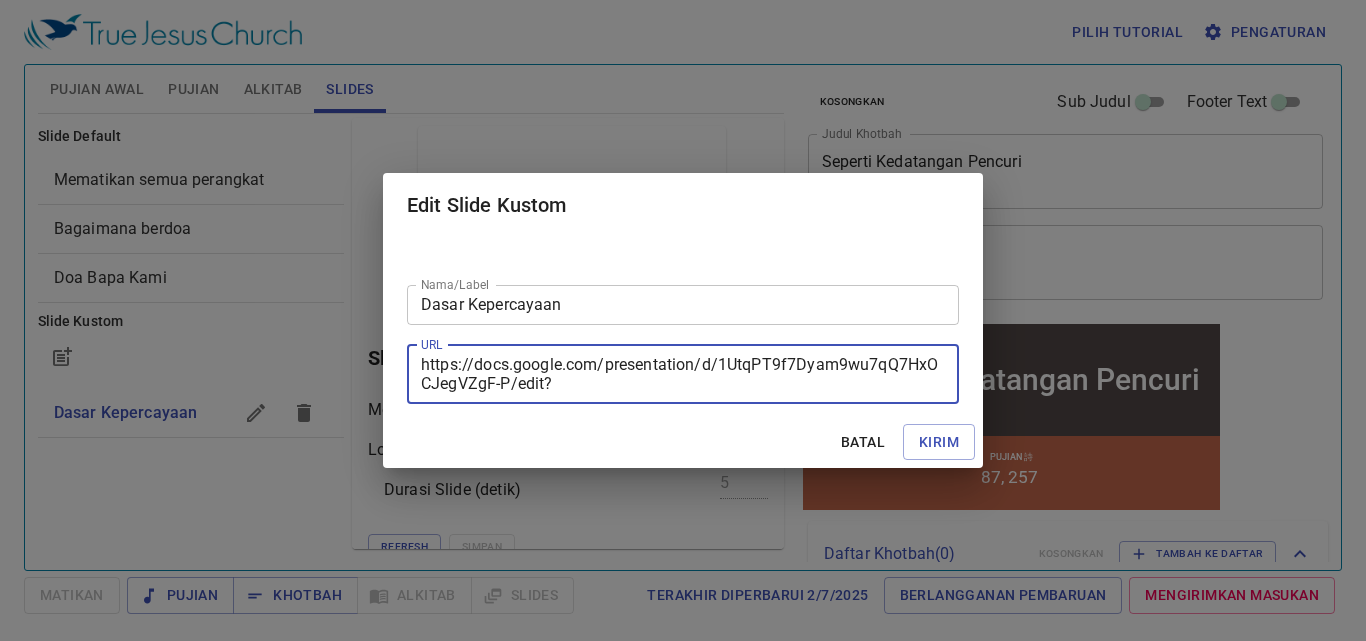 click on "Edit Slide Kustom Nama/Label Dasar Kepercayaan Nama/Label URL https://docs.google.com/presentation/d/1UtqPT9f7Dyam9wu7qQ7HxOCJegVZgF-P/edit?usp=sharing&ouid=112452668353447885804&rtpof=true&sd=true URL Batal Kirim" at bounding box center [683, 320] 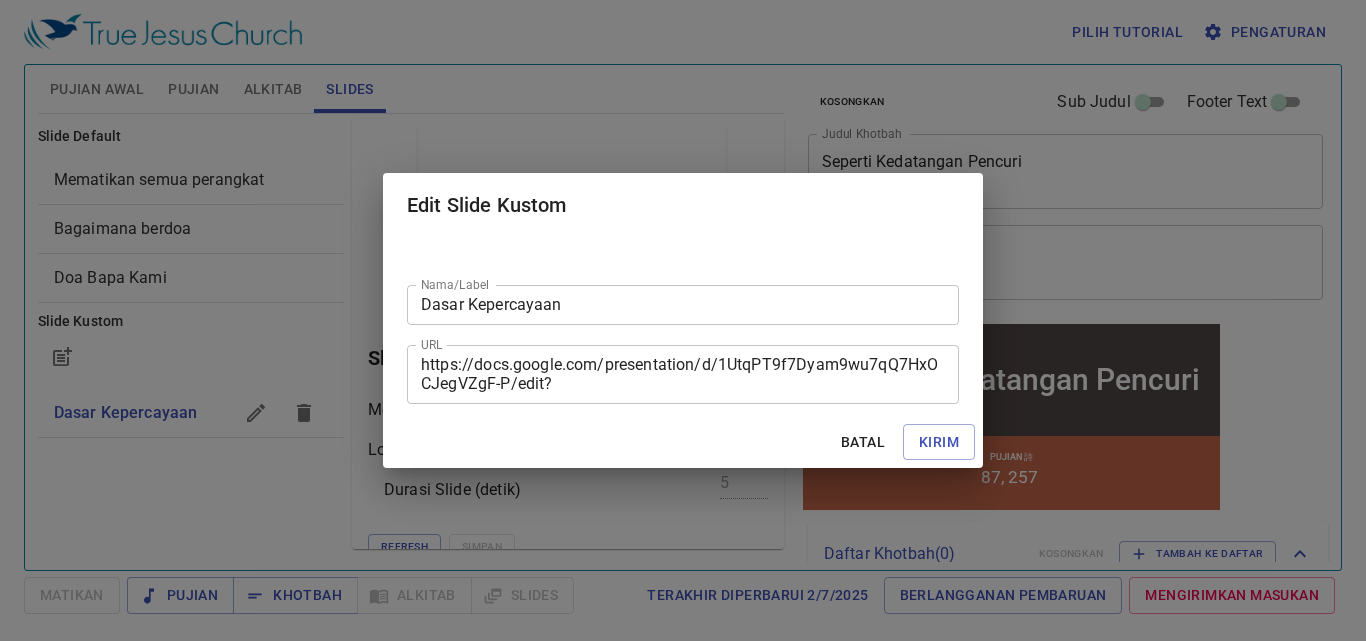 click on "Batal" at bounding box center (863, 442) 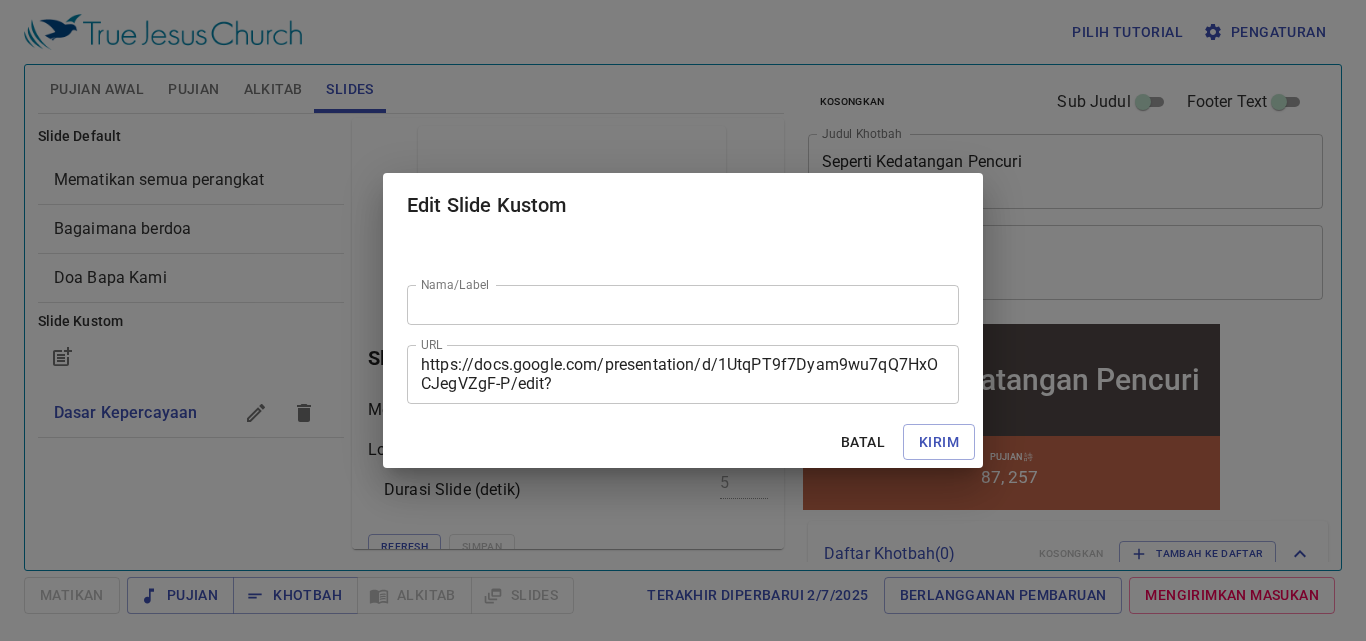 type 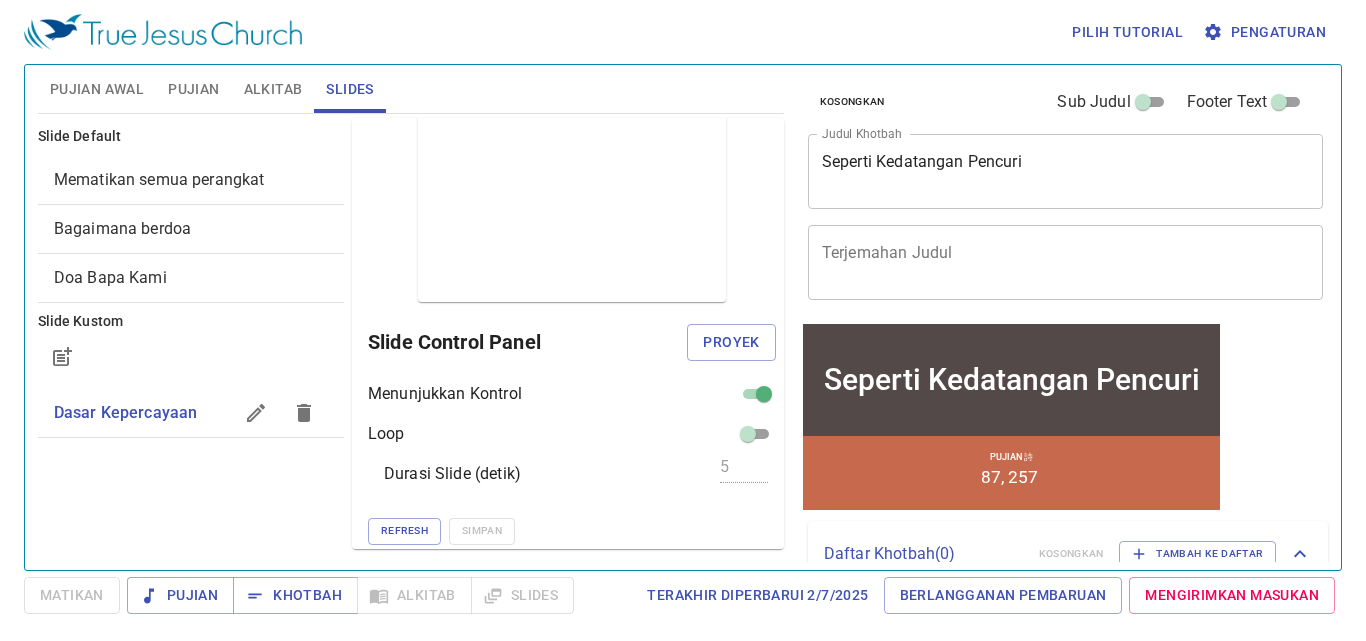 scroll, scrollTop: 20, scrollLeft: 0, axis: vertical 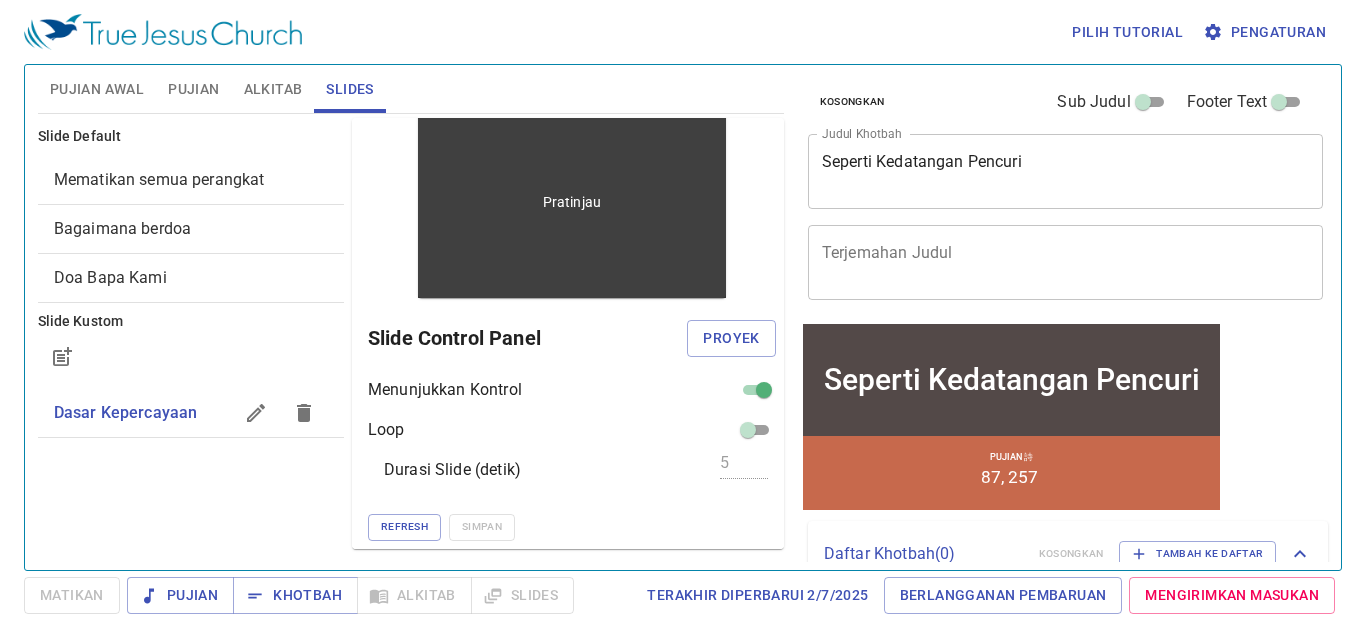click on "Pratinjau" at bounding box center (572, 202) 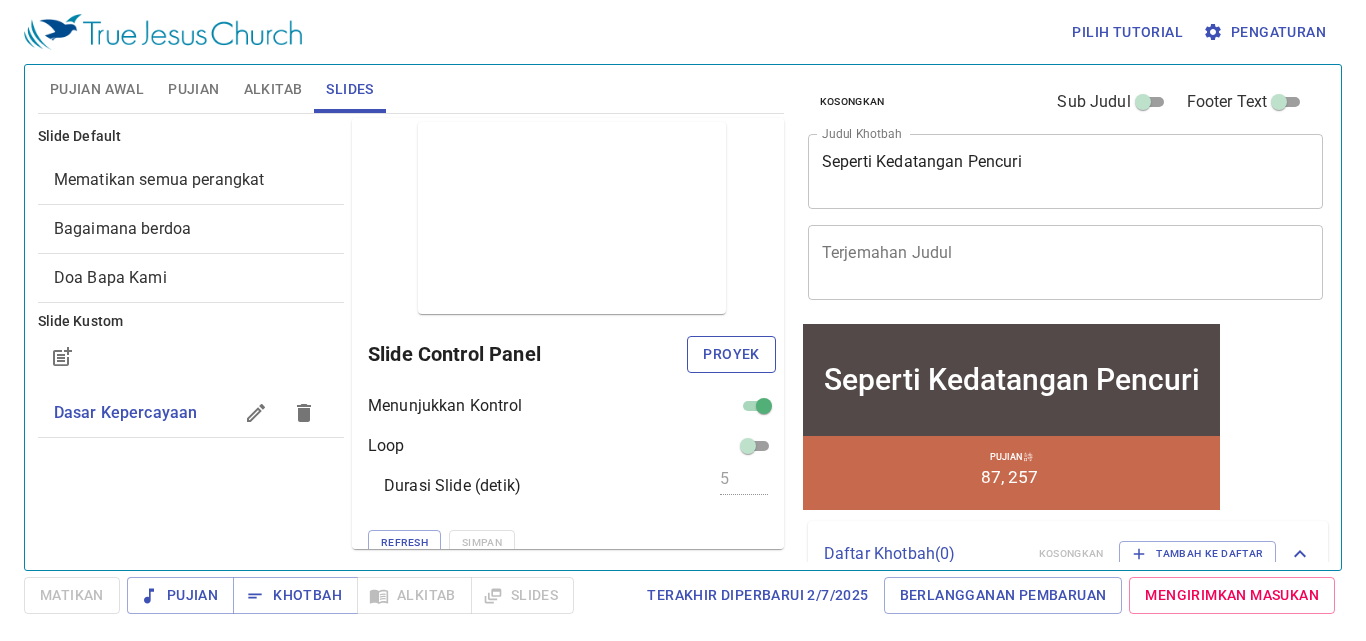 scroll, scrollTop: 0, scrollLeft: 0, axis: both 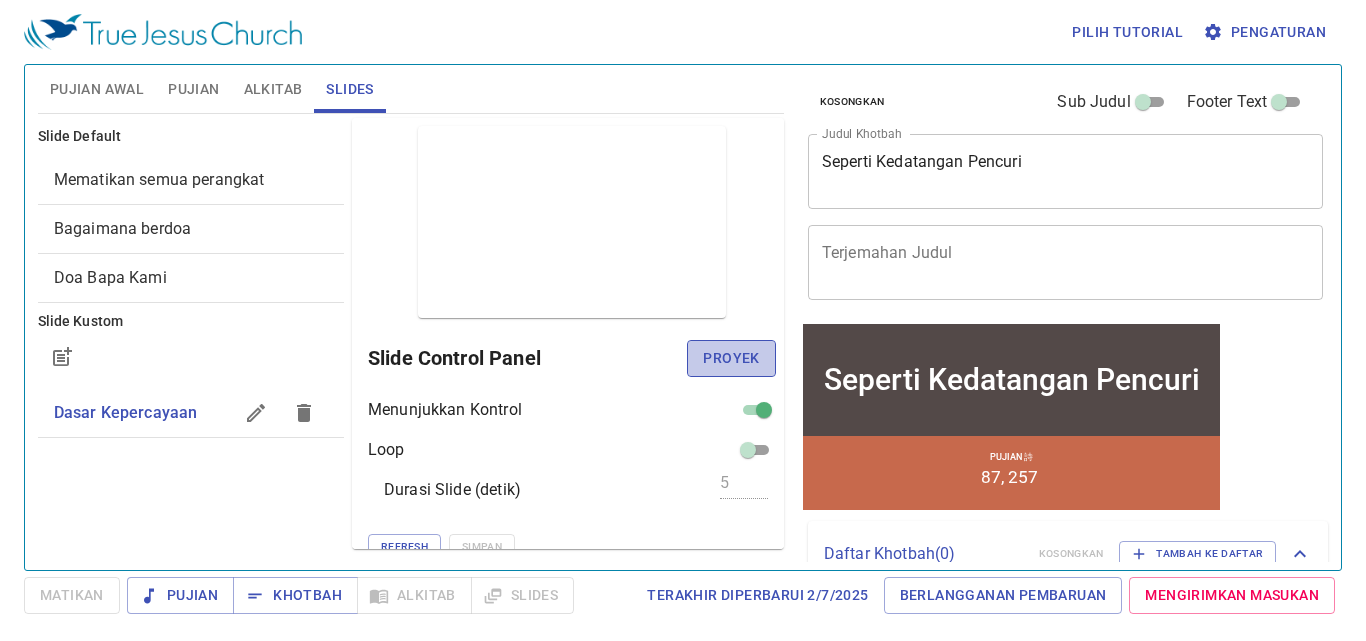 click on "Proyek" at bounding box center [731, 358] 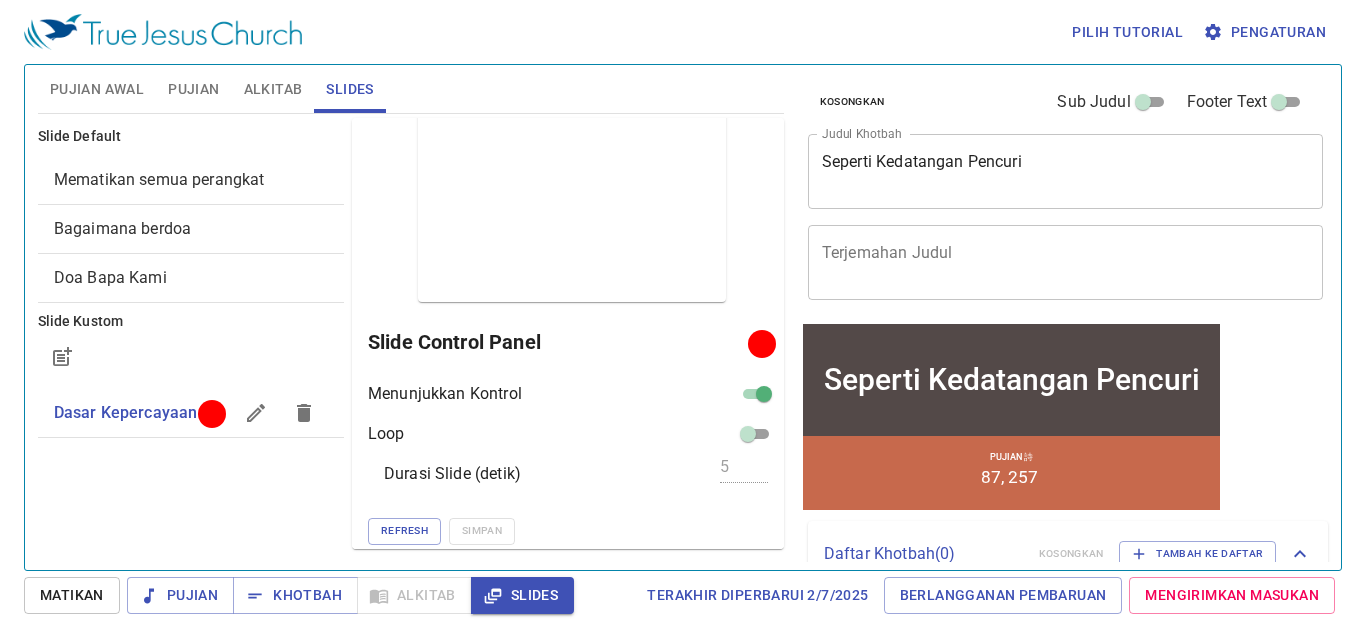 scroll, scrollTop: 20, scrollLeft: 0, axis: vertical 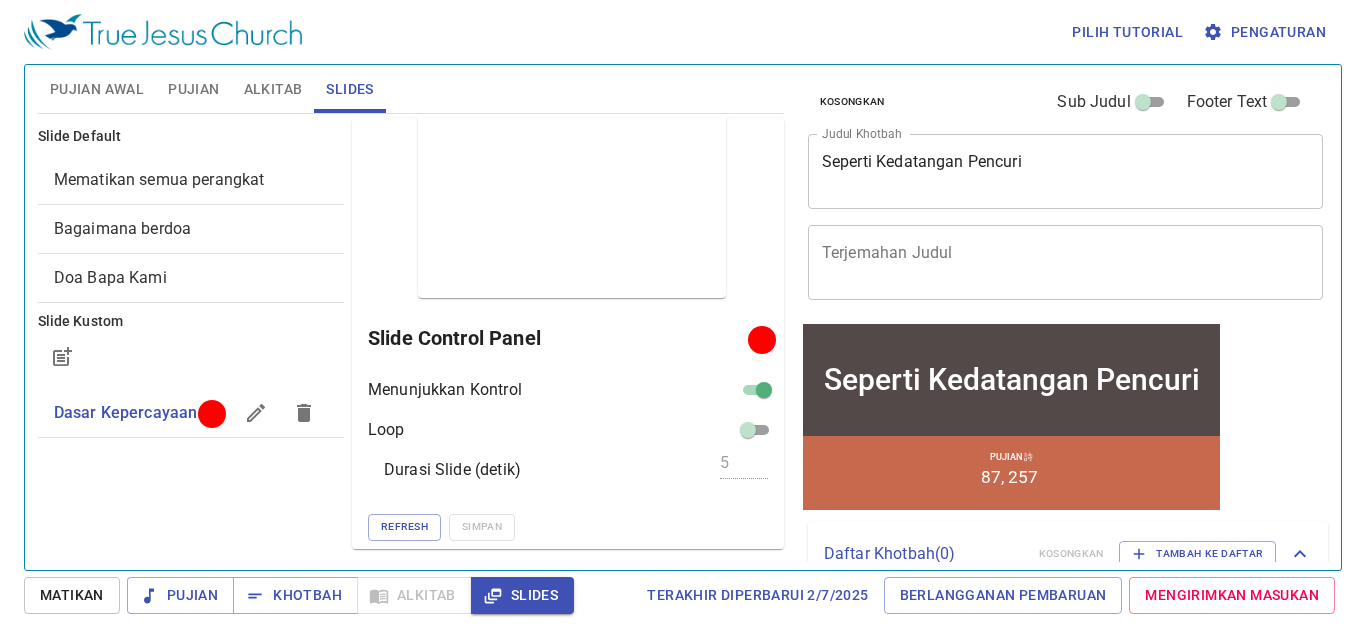 click 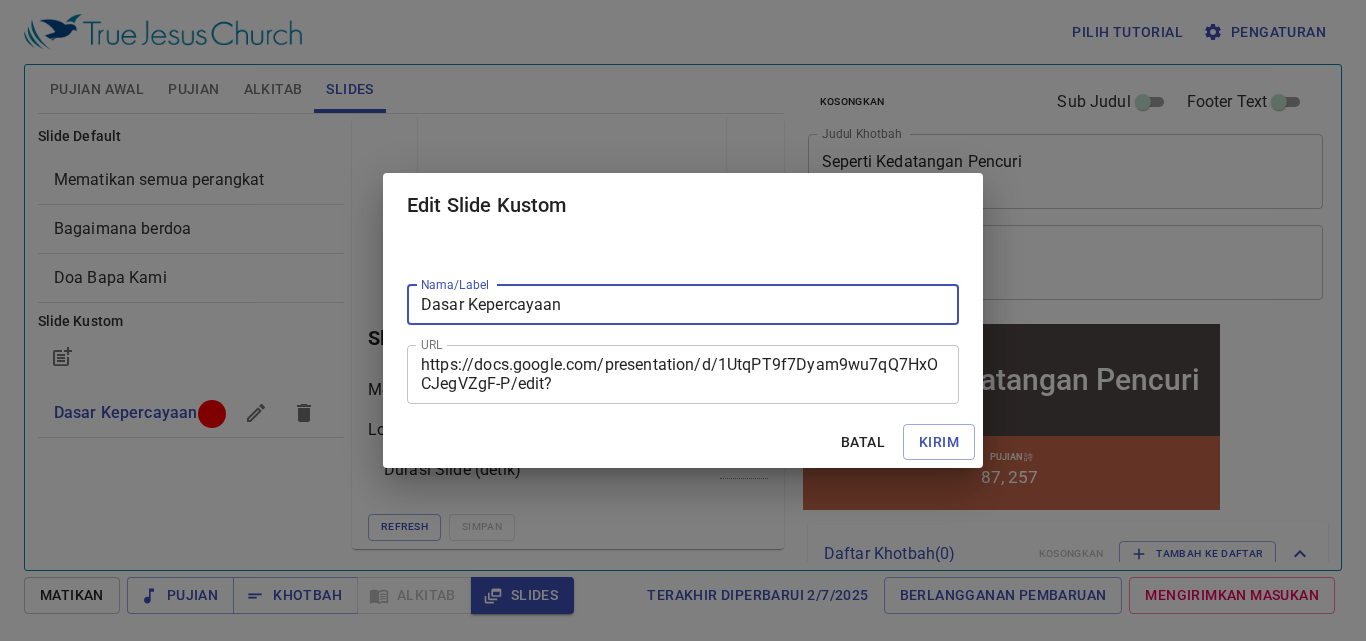 click on "https://docs.google.com/presentation/d/1UtqPT9f7Dyam9wu7qQ7HxOCJegVZgF-P/edit?usp=sharing&ouid=112452668353447885804&rtpof=true&sd=true" at bounding box center [683, 374] 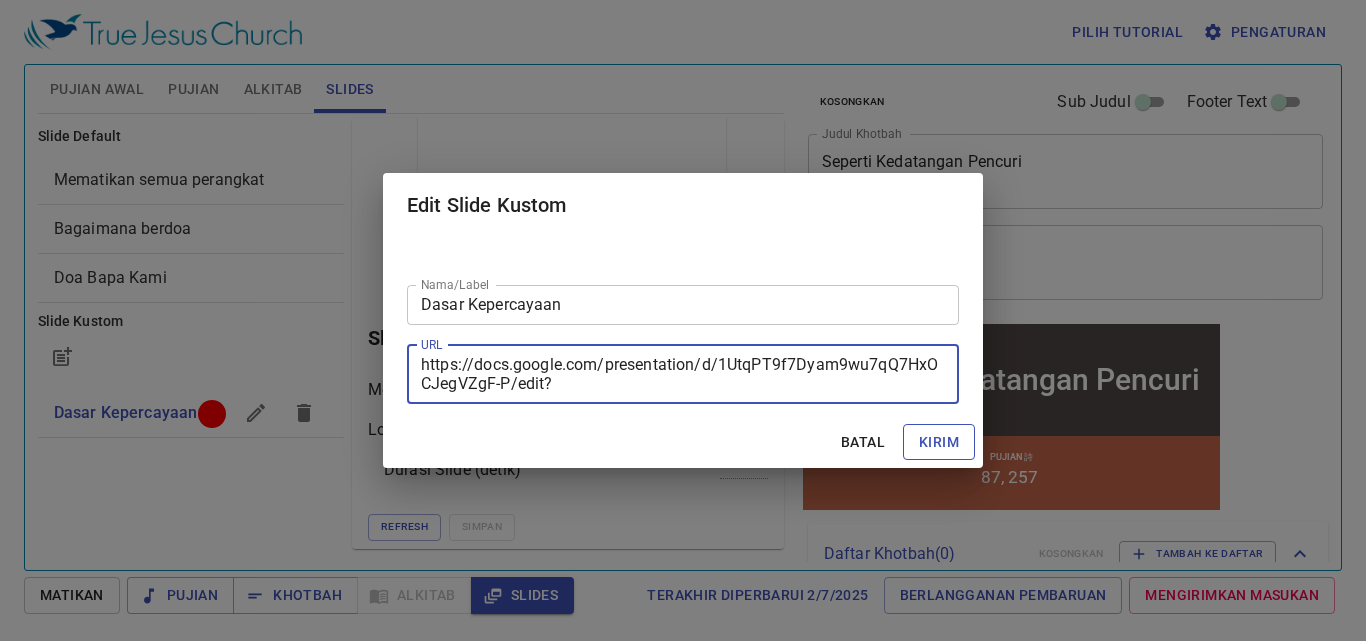 click on "Kirim" at bounding box center (939, 442) 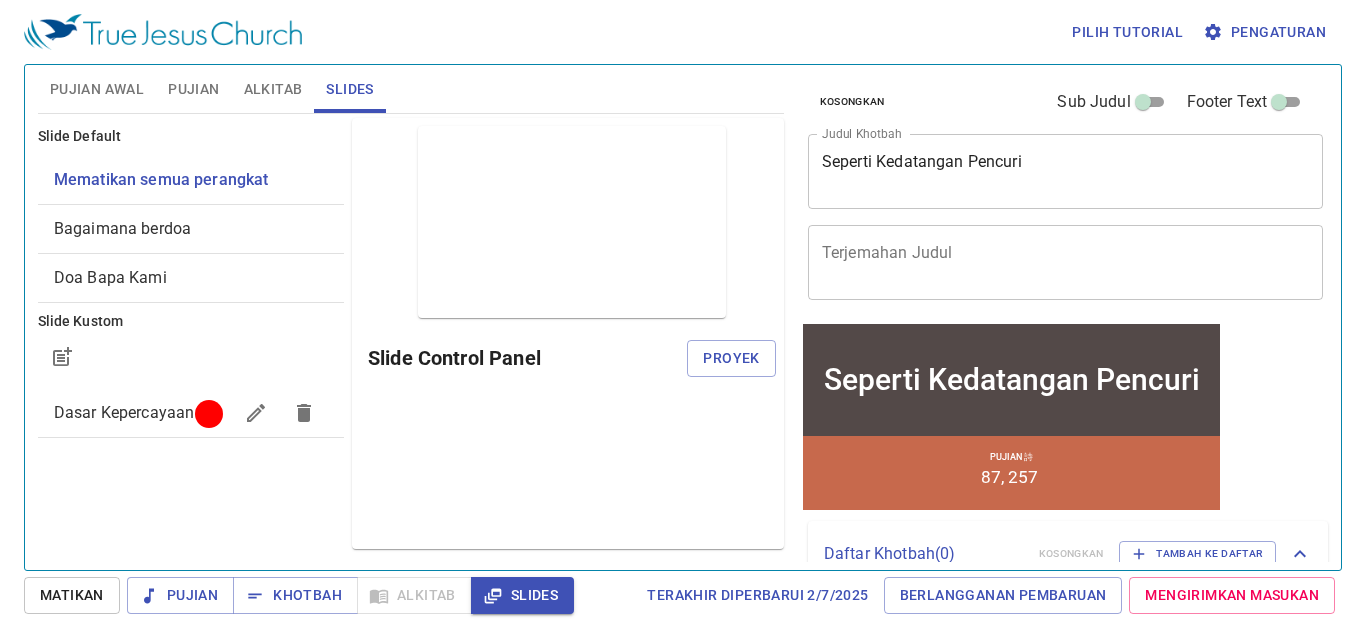 scroll, scrollTop: 0, scrollLeft: 0, axis: both 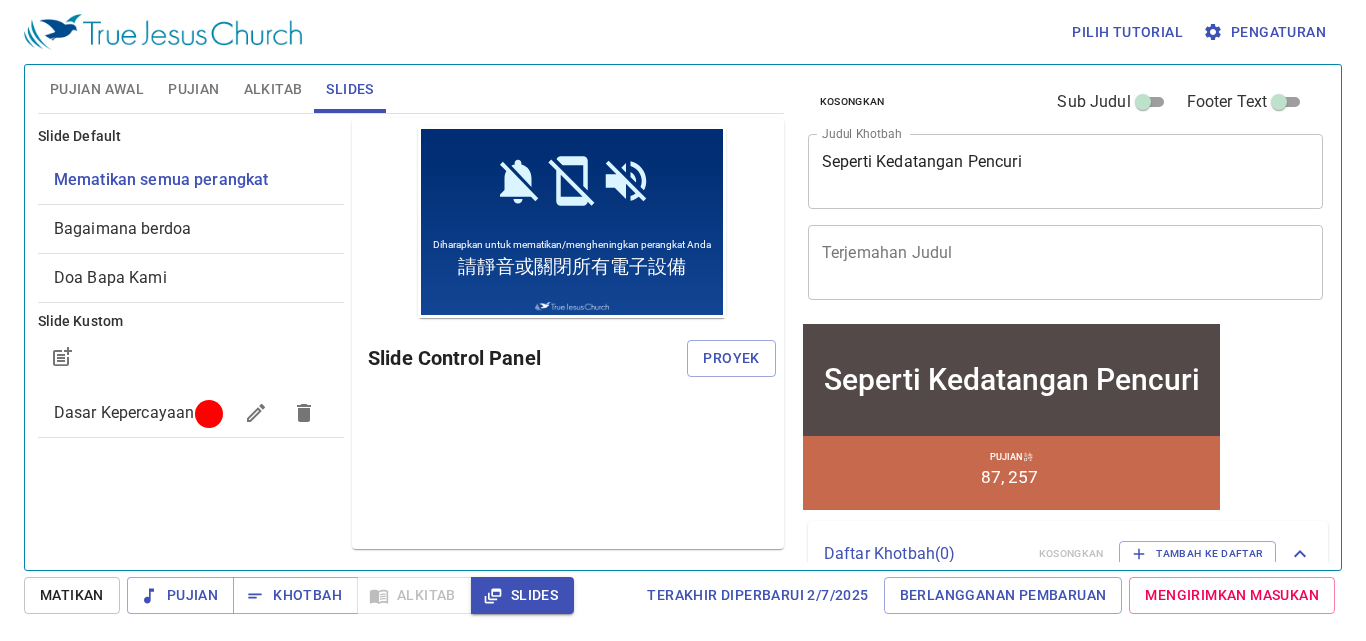 click on "Dasar Kepercayaan" at bounding box center [124, 412] 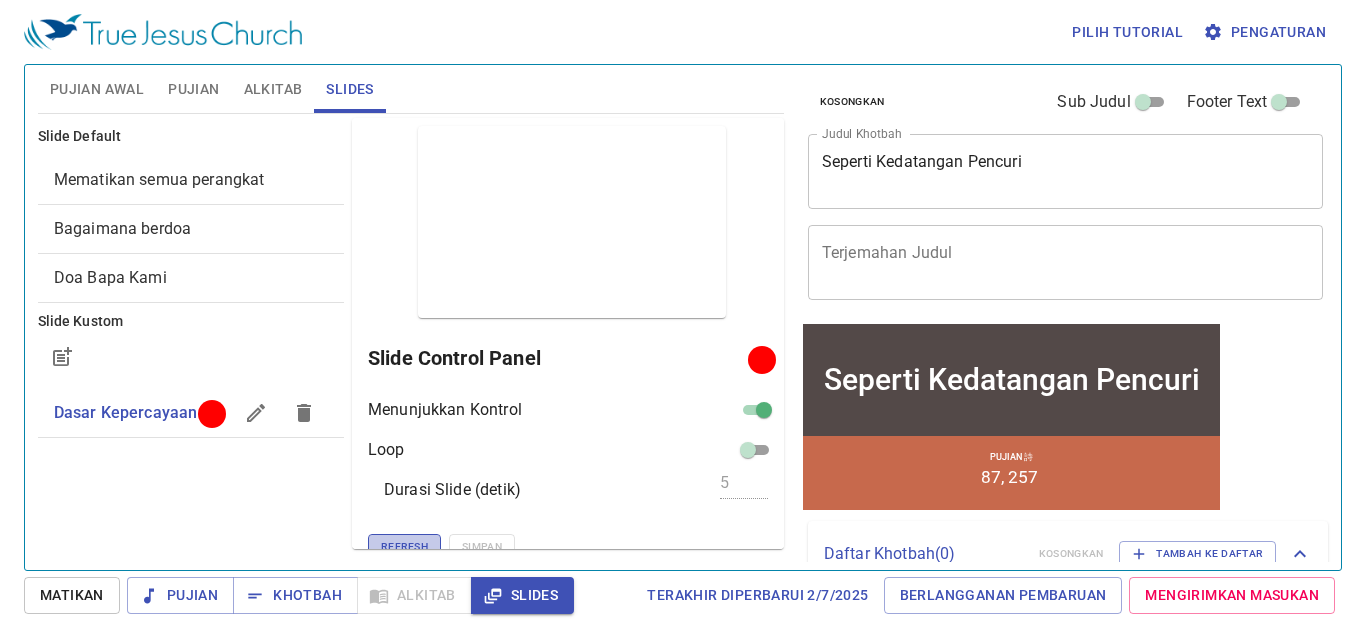click on "Refresh" at bounding box center [404, 547] 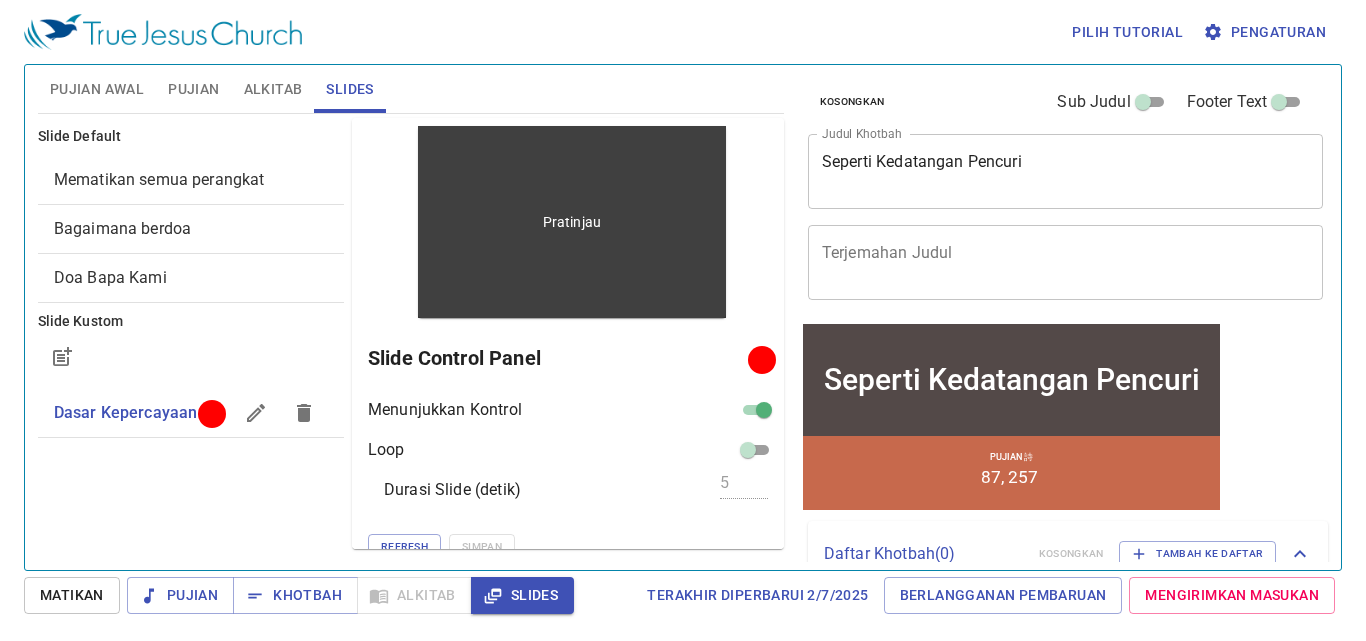 click on "Pratinjau" at bounding box center [572, 222] 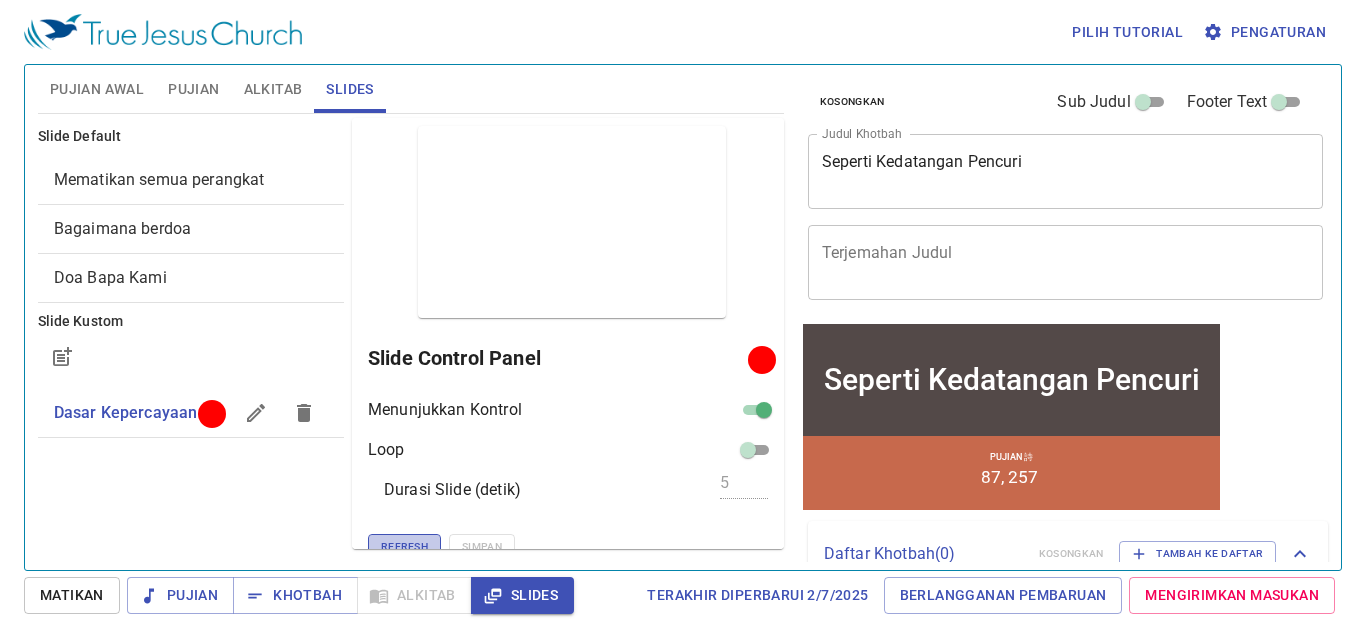 click on "Refresh" at bounding box center (404, 547) 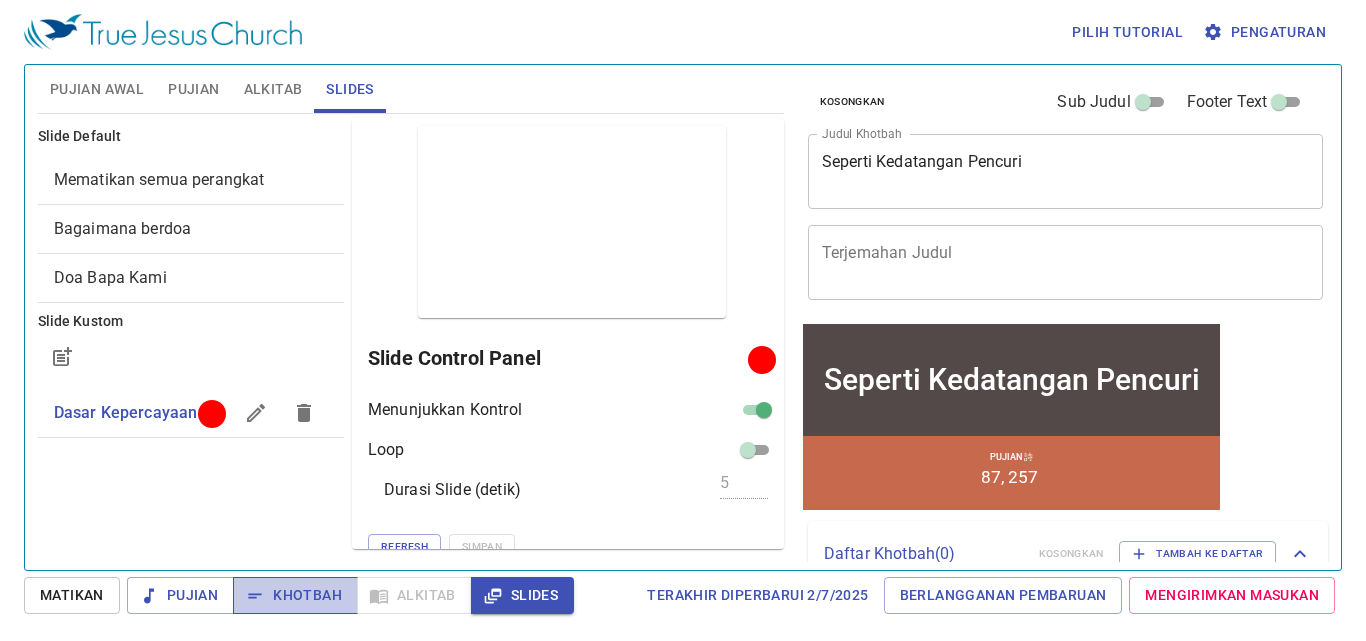 click on "Khotbah" at bounding box center [295, 595] 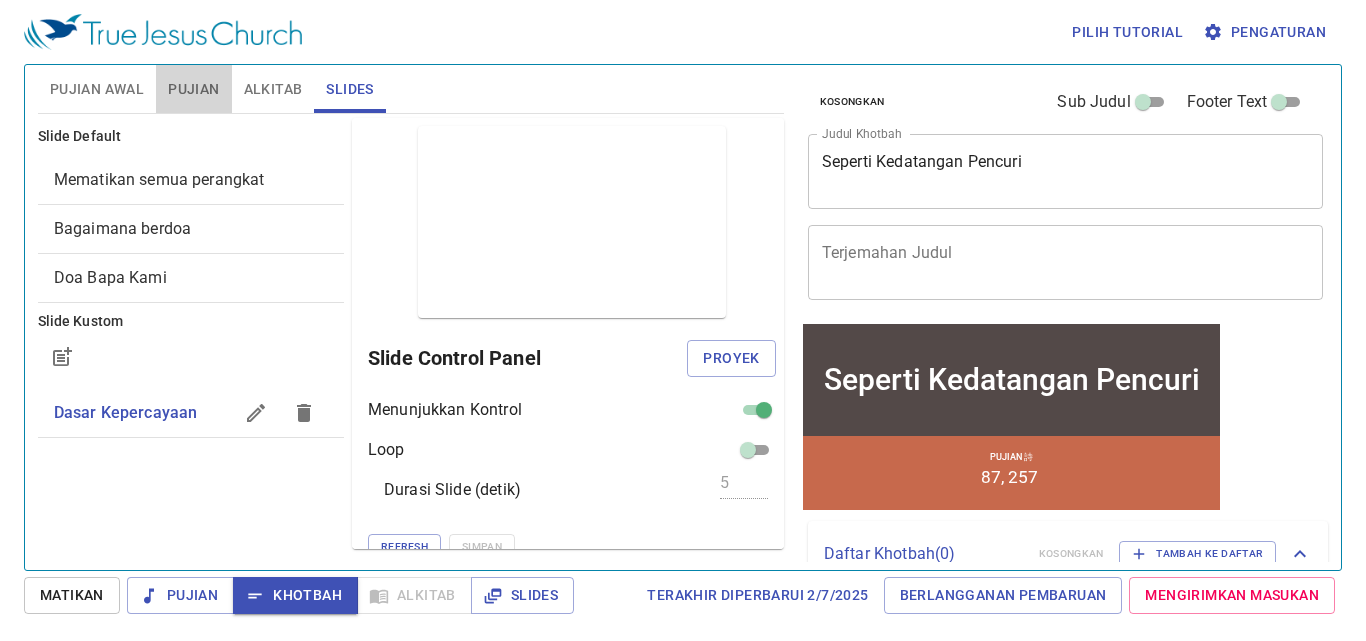 click on "Pujian" at bounding box center (193, 89) 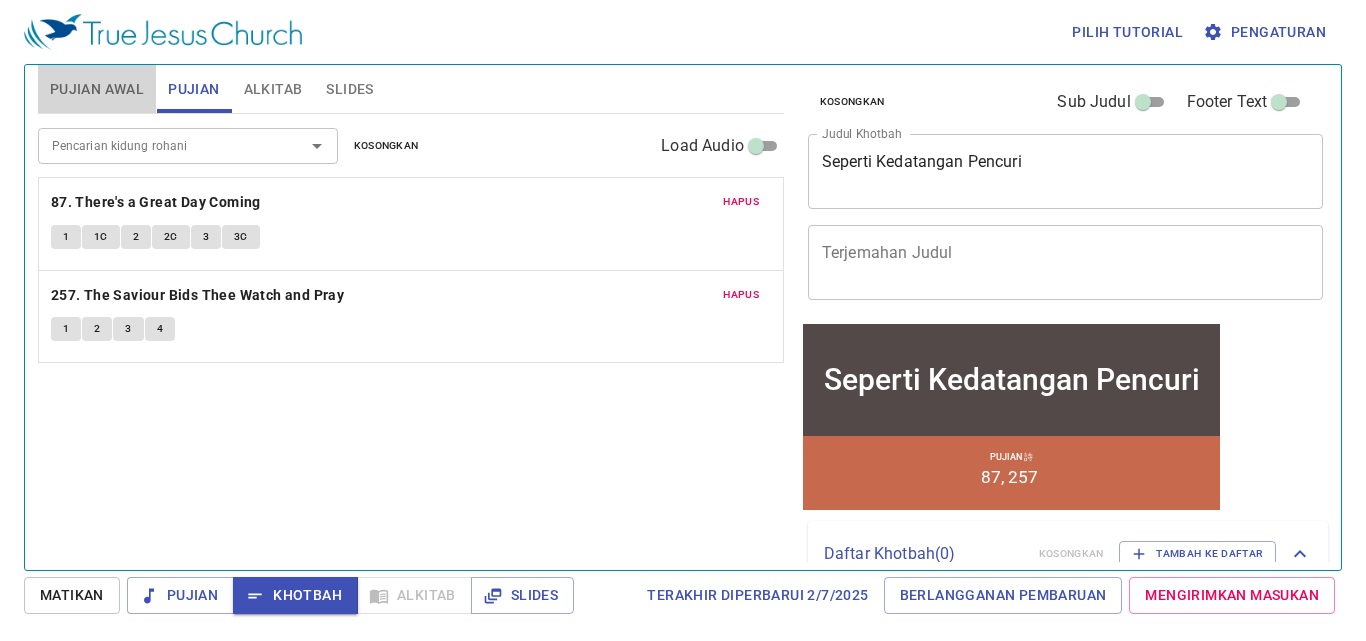 click on "Pujian Awal" at bounding box center (97, 89) 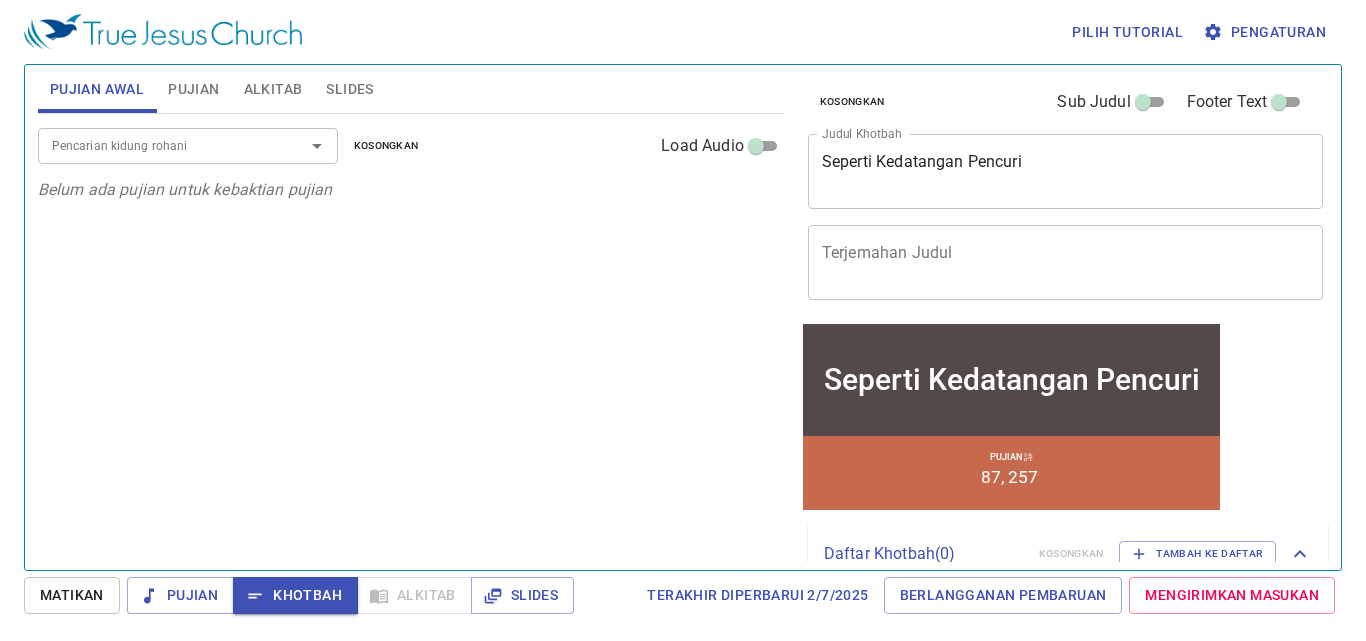 click on "Alkitab" at bounding box center [273, 89] 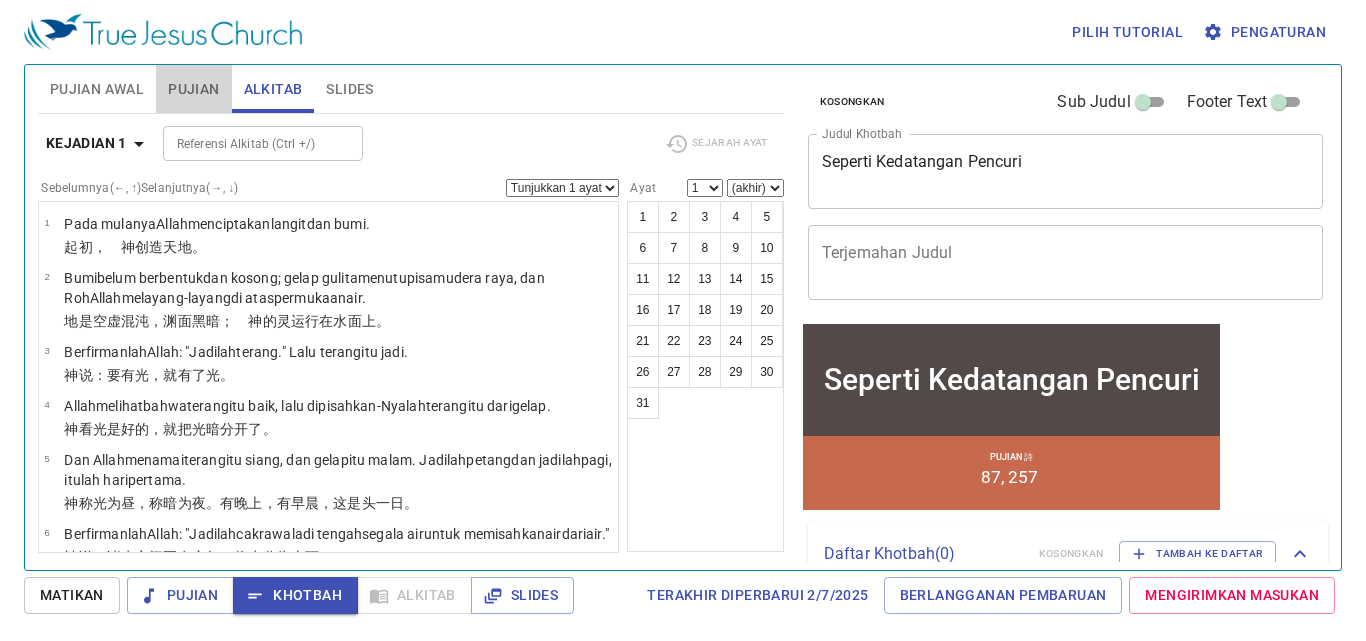 drag, startPoint x: 169, startPoint y: 87, endPoint x: 72, endPoint y: 71, distance: 98.31073 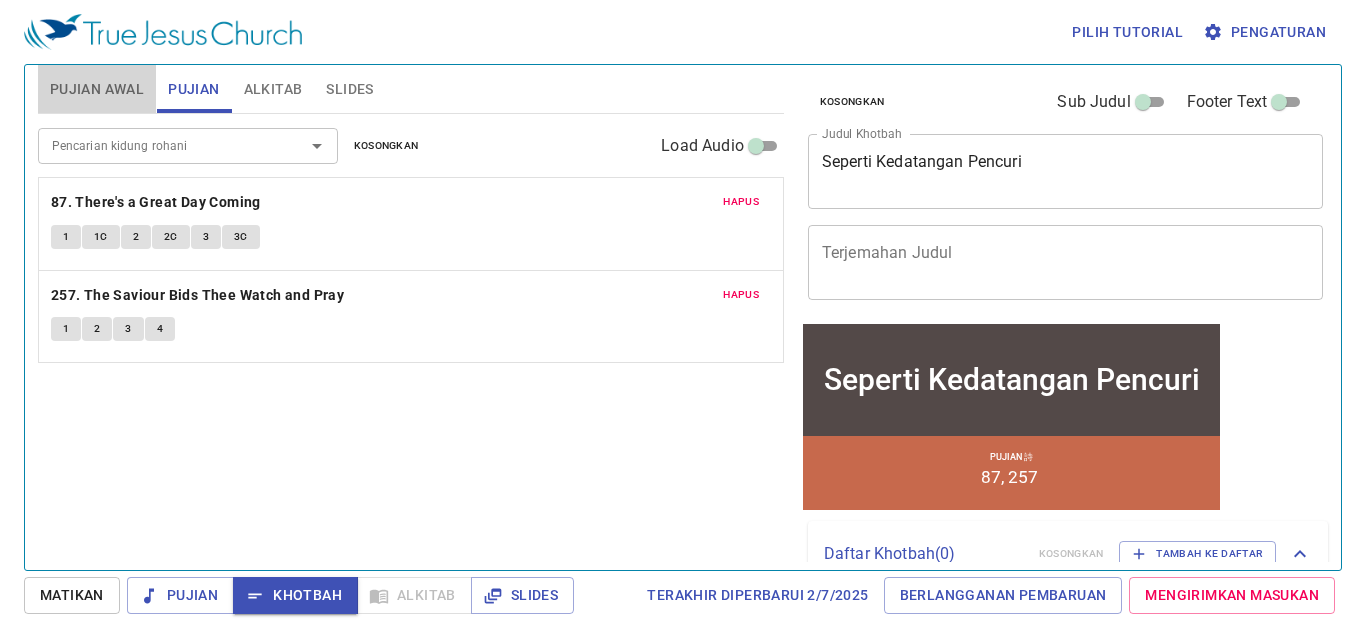 click on "Pujian Awal" at bounding box center (97, 89) 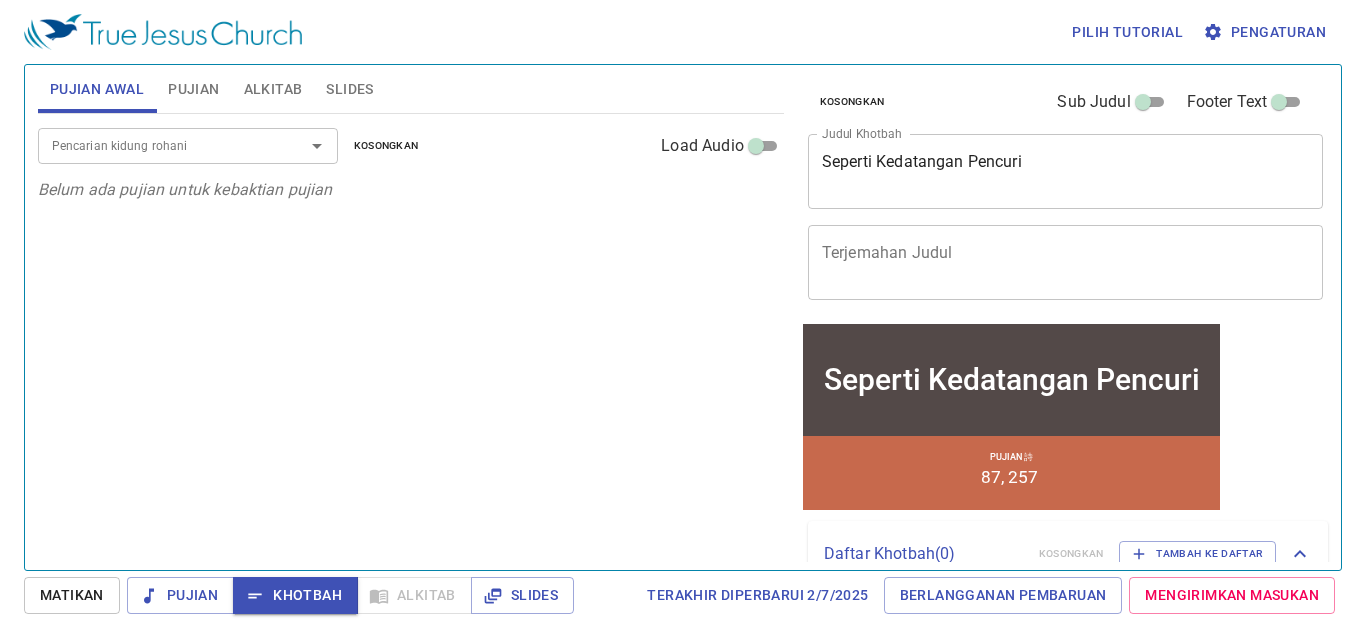 click on "Pujian" at bounding box center [193, 89] 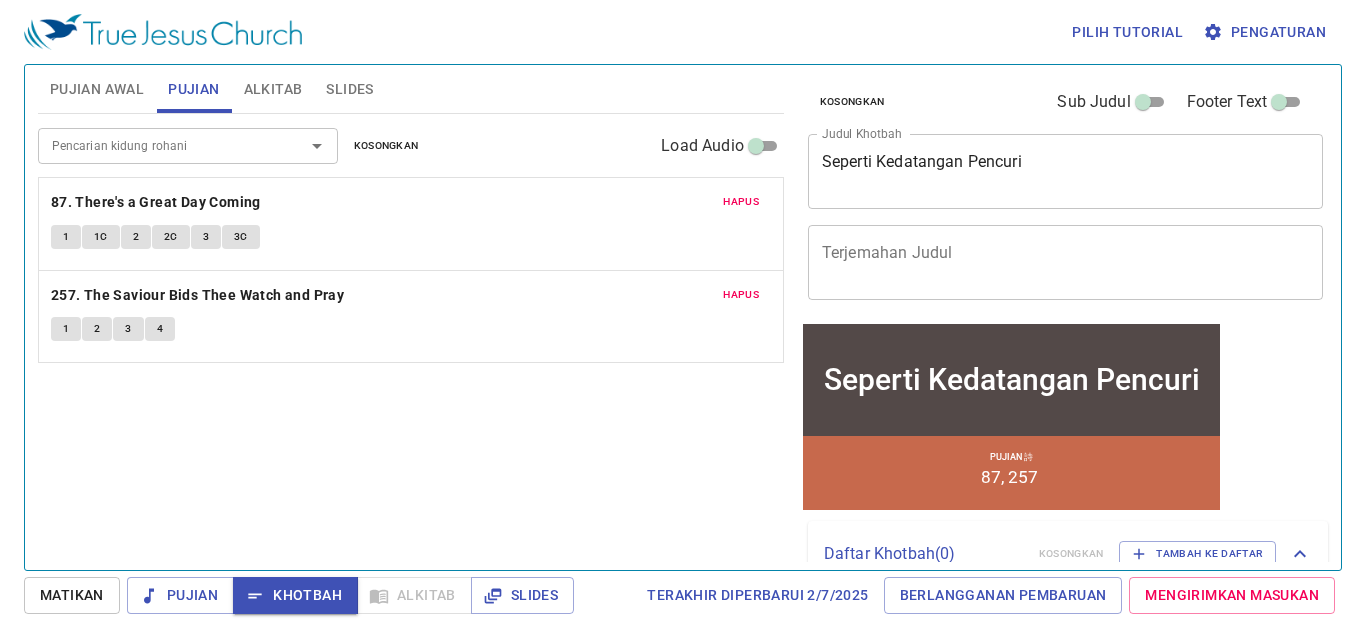 click on "Seperti Kedatangan Pencuri" at bounding box center (1066, 171) 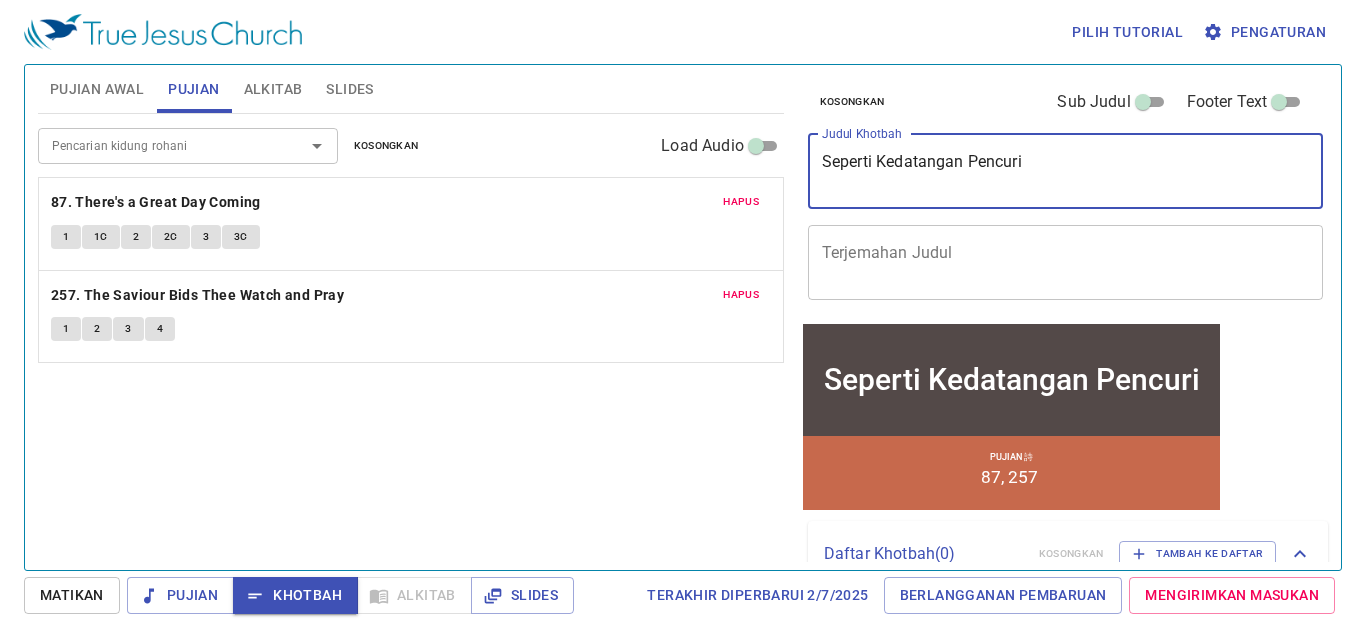 drag, startPoint x: 1033, startPoint y: 160, endPoint x: 692, endPoint y: 108, distance: 344.94202 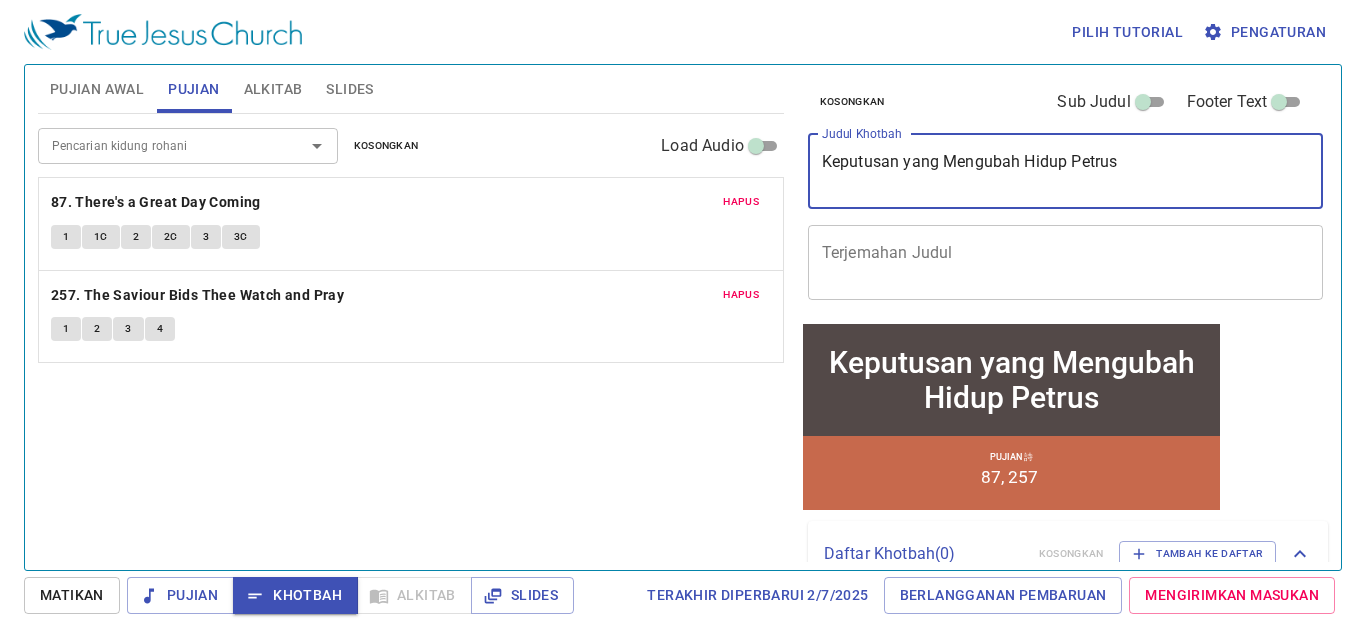 drag, startPoint x: 959, startPoint y: 164, endPoint x: 1250, endPoint y: 158, distance: 291.06186 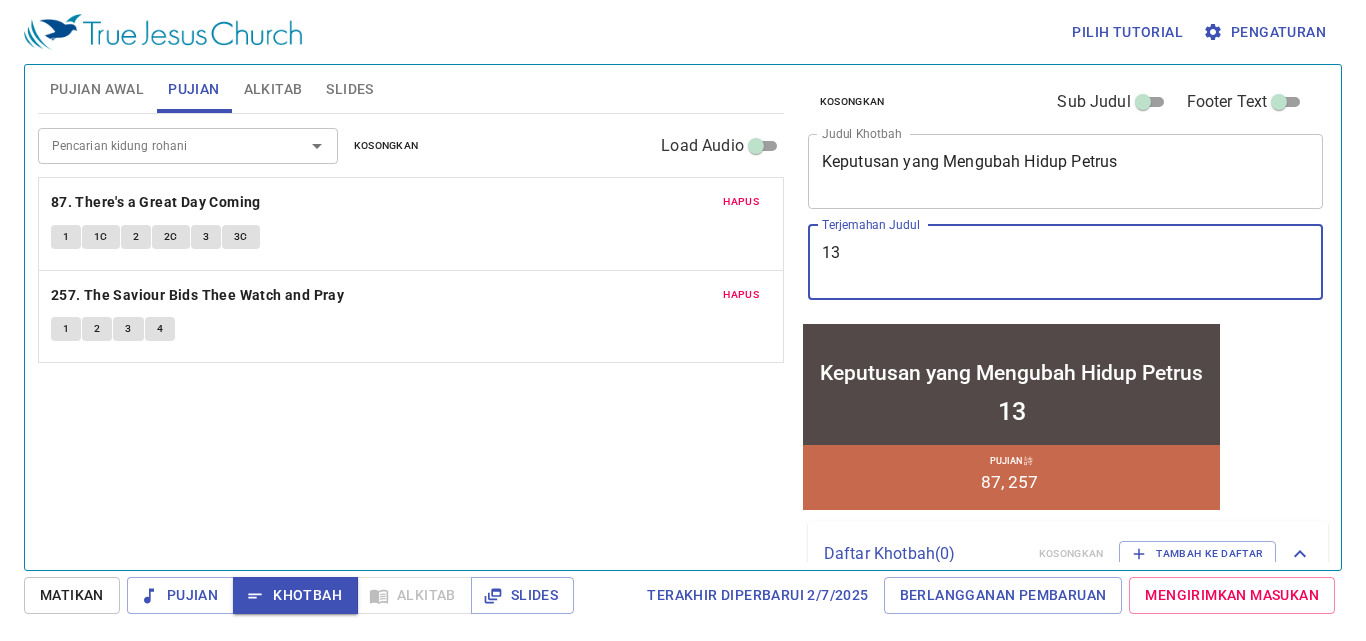 type on "1" 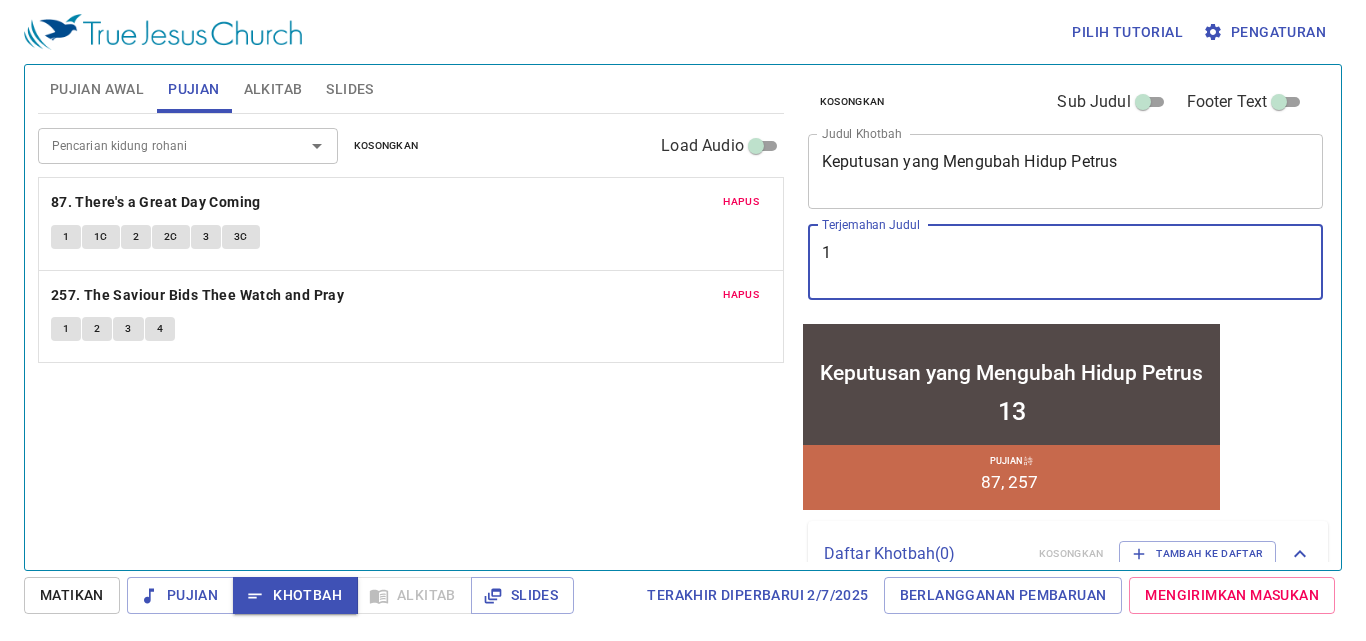 type 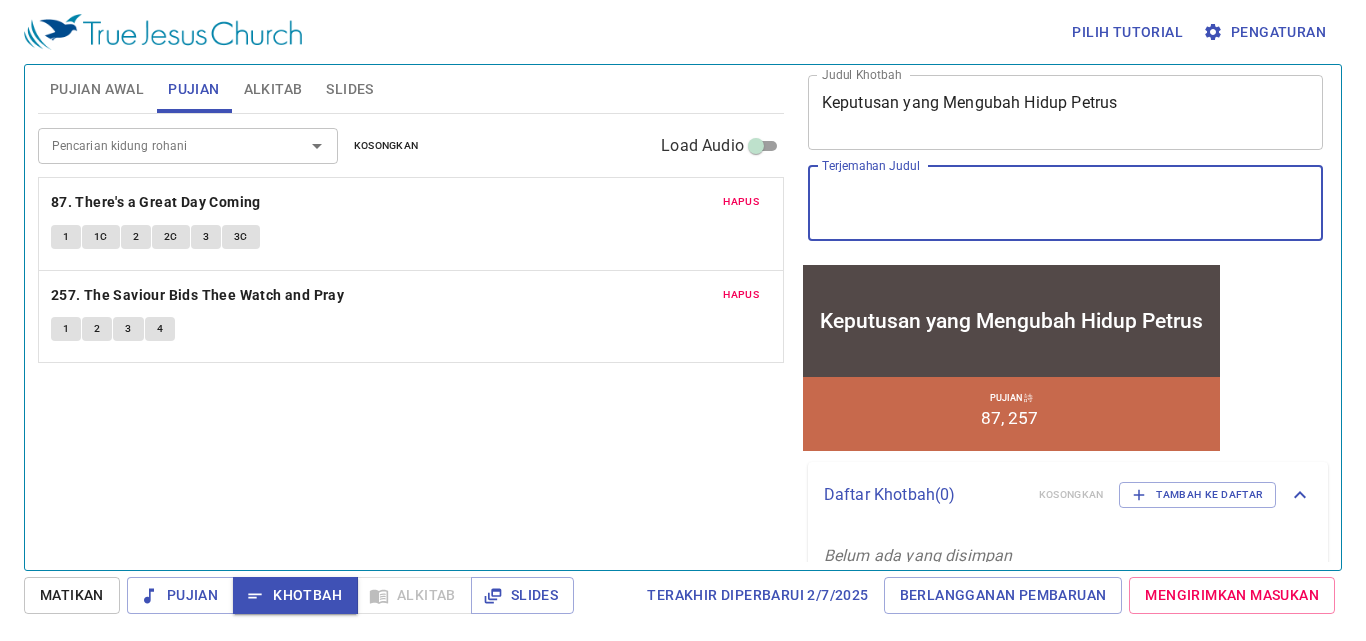 scroll, scrollTop: 89, scrollLeft: 0, axis: vertical 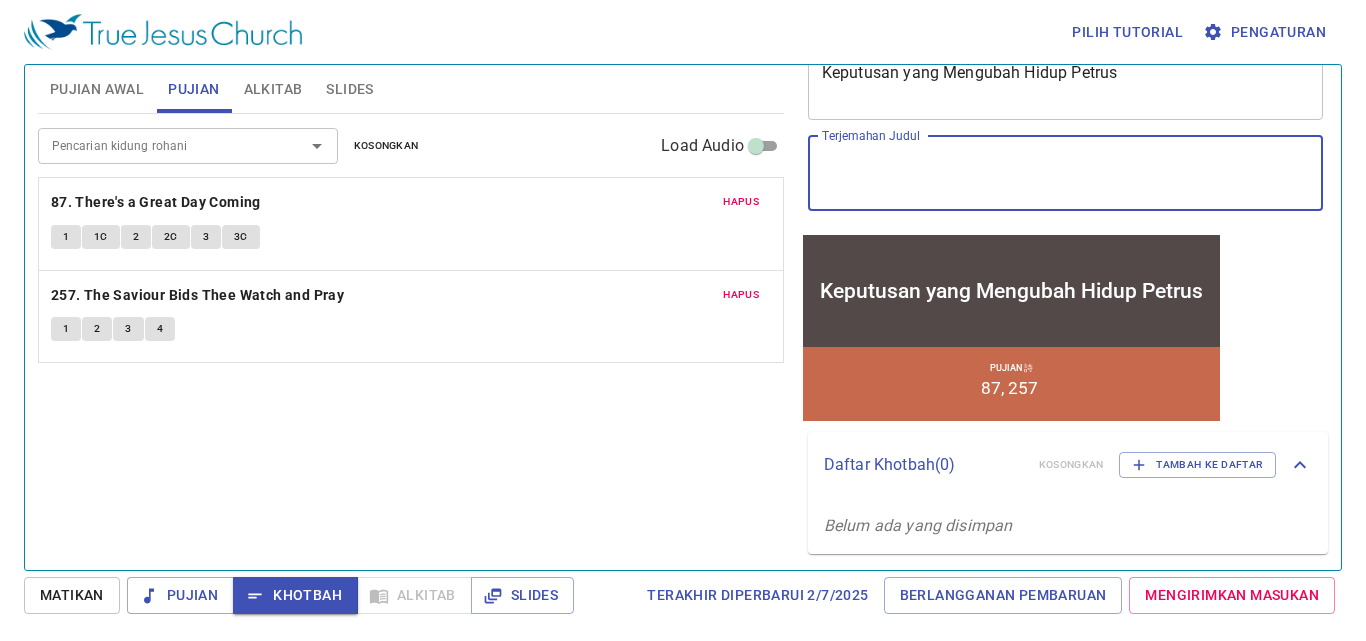 click on "Hapus" at bounding box center [741, 202] 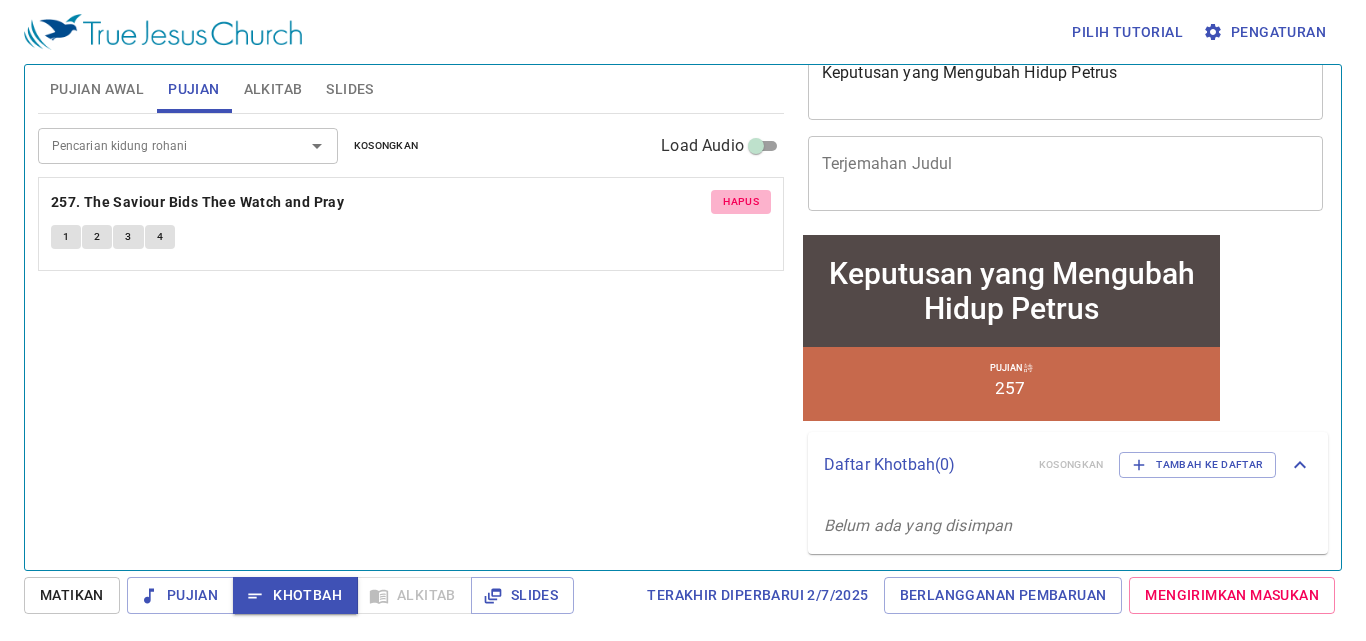 click on "Hapus" at bounding box center (741, 202) 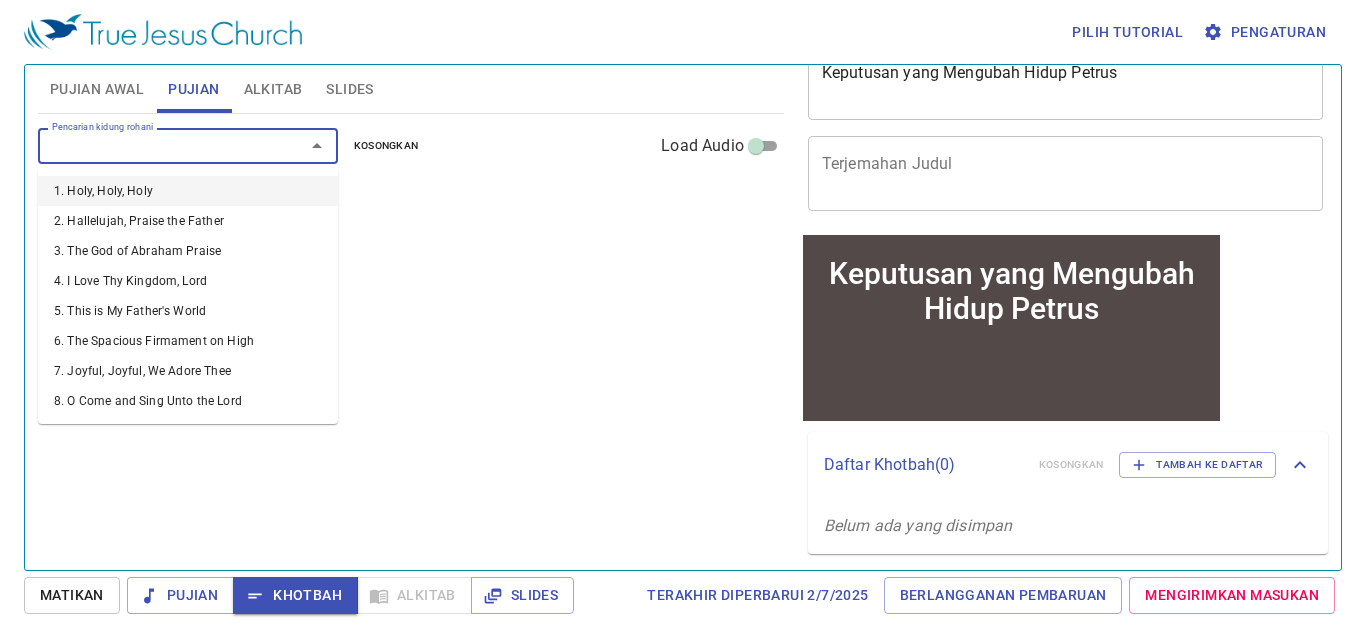 click on "Pencarian kidung rohani" at bounding box center (158, 145) 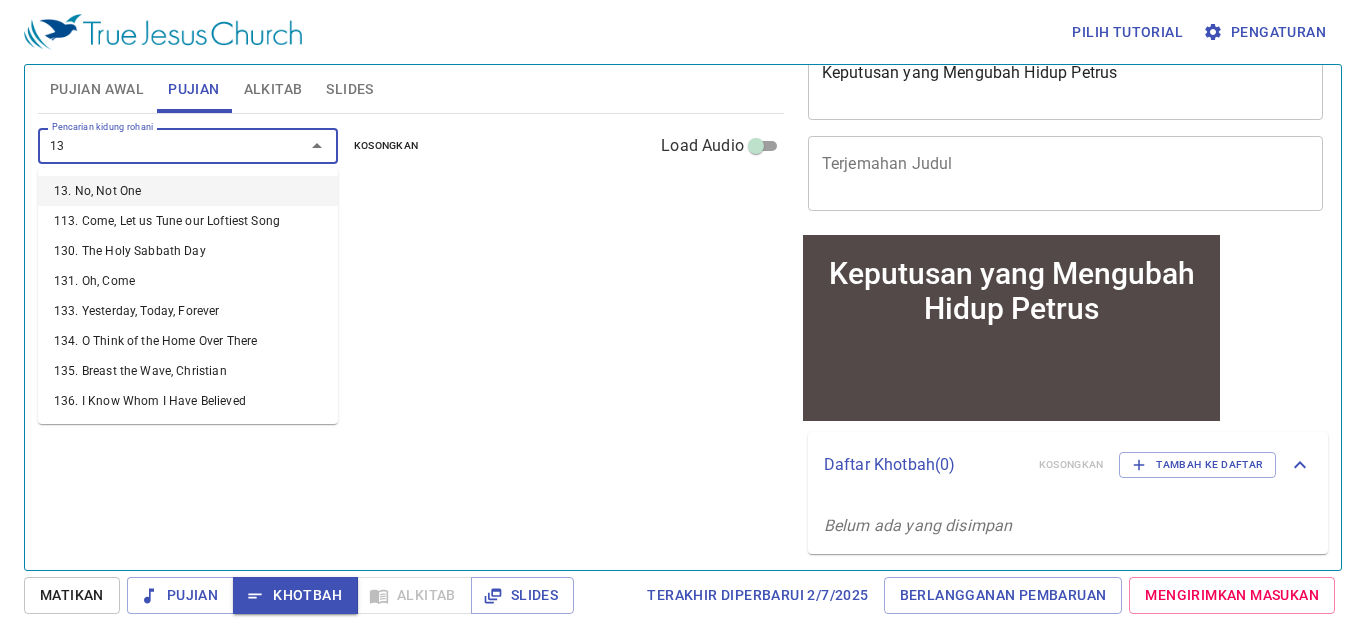 type on "136" 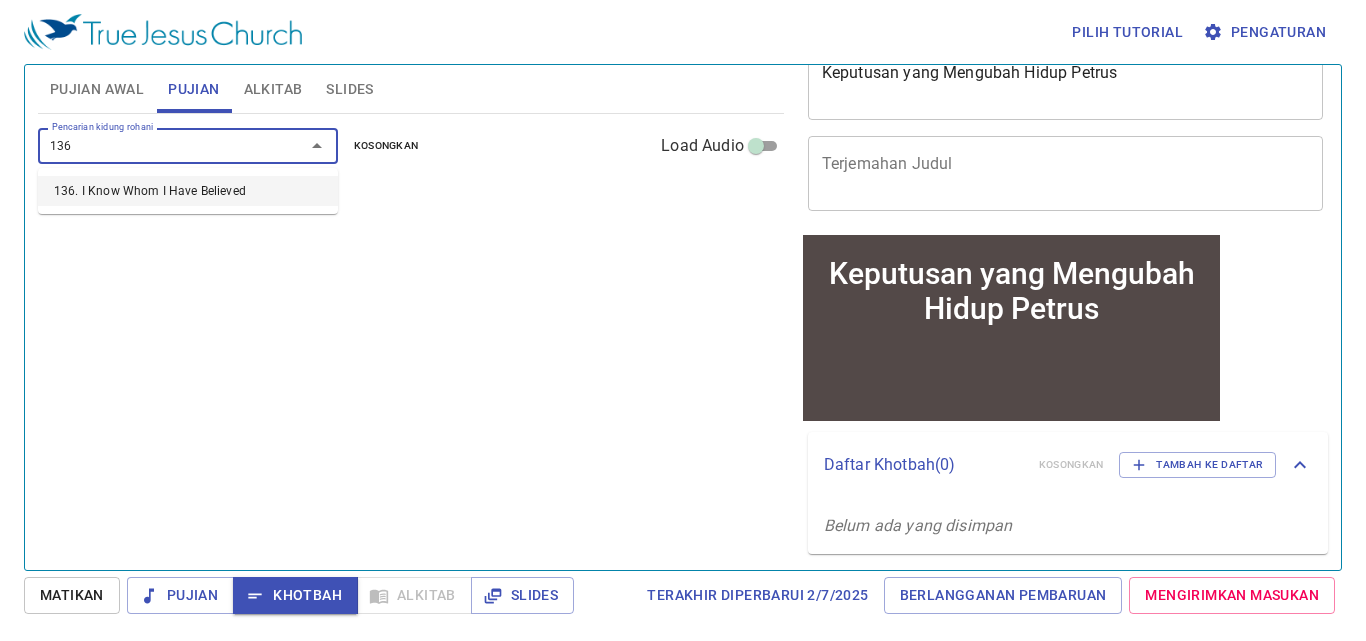 click on "136. I Know Whom I Have Believed" at bounding box center [188, 191] 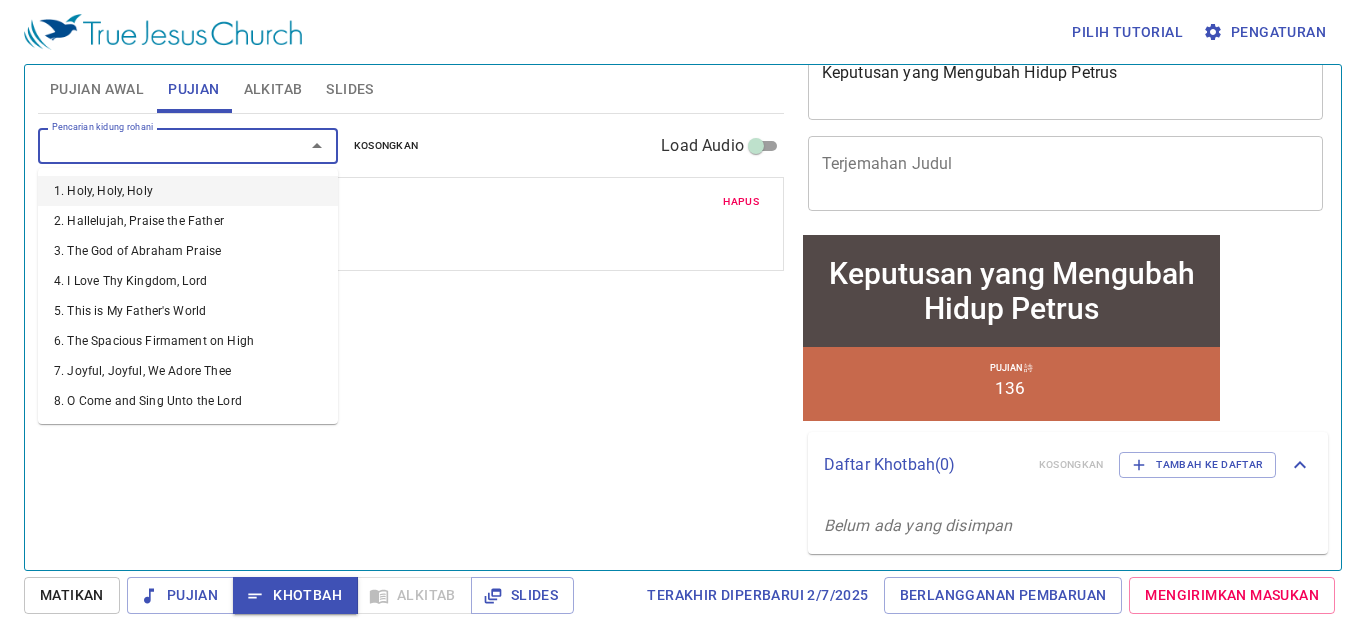 click on "Pencarian kidung rohani" at bounding box center (158, 145) 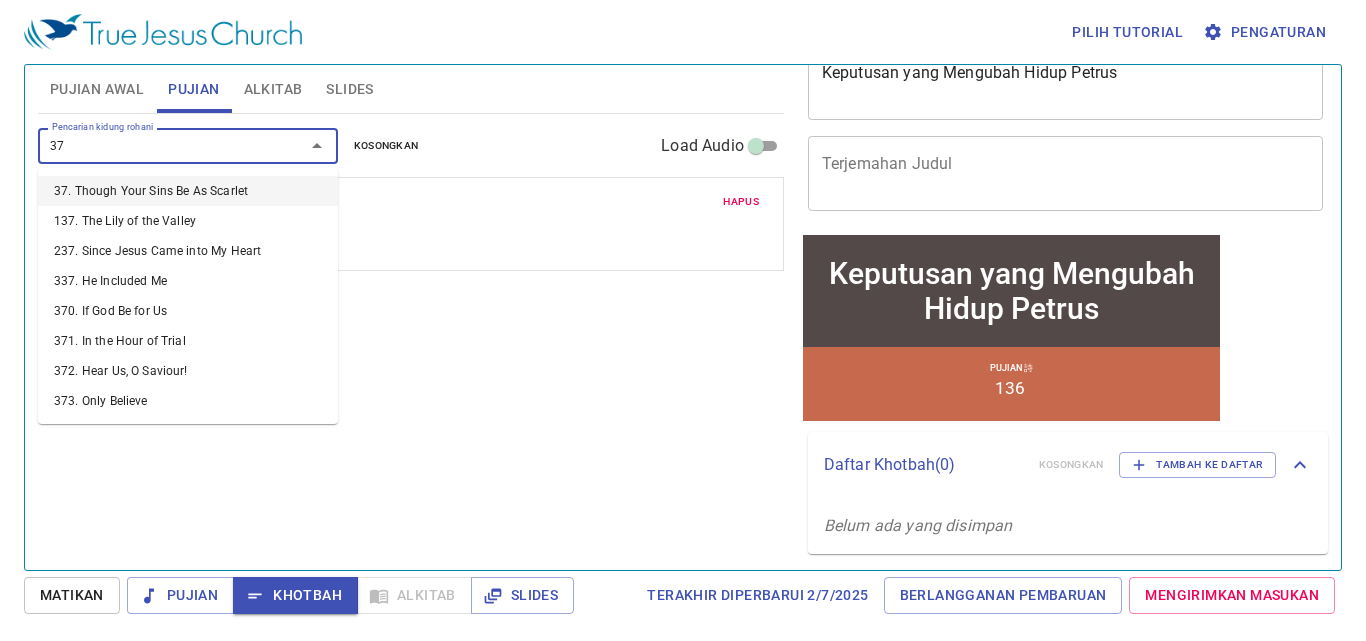 type on "378" 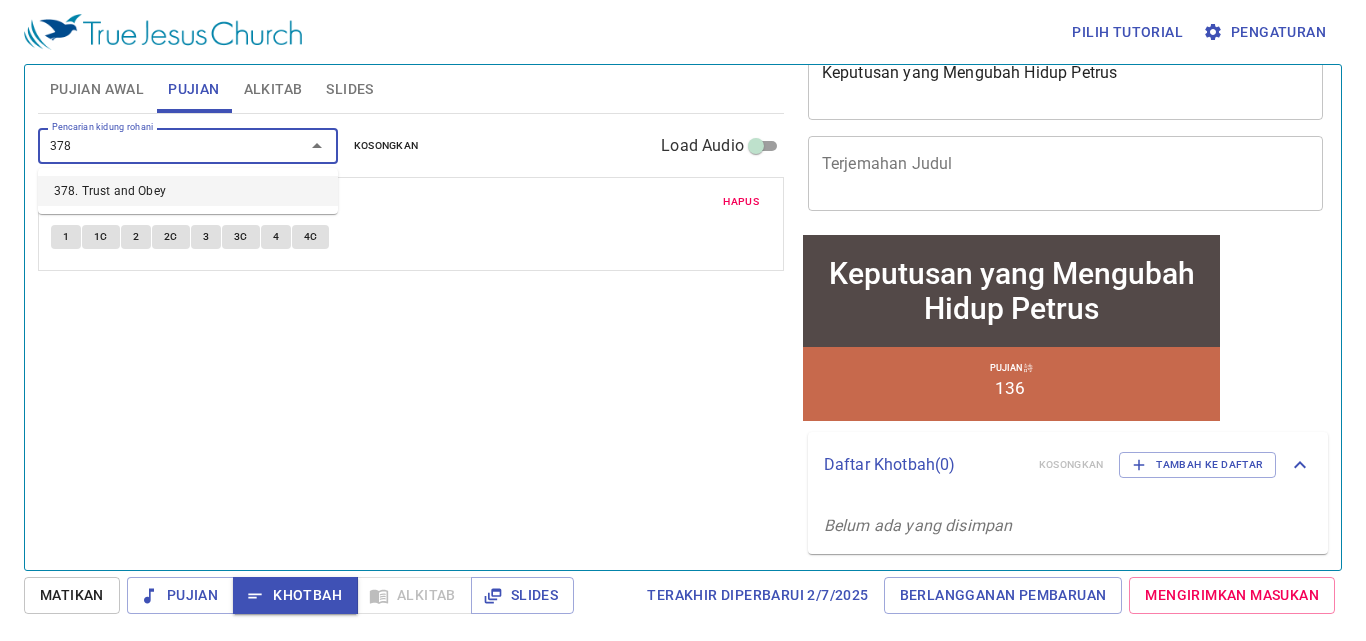 click on "378. Trust and Obey" at bounding box center (188, 191) 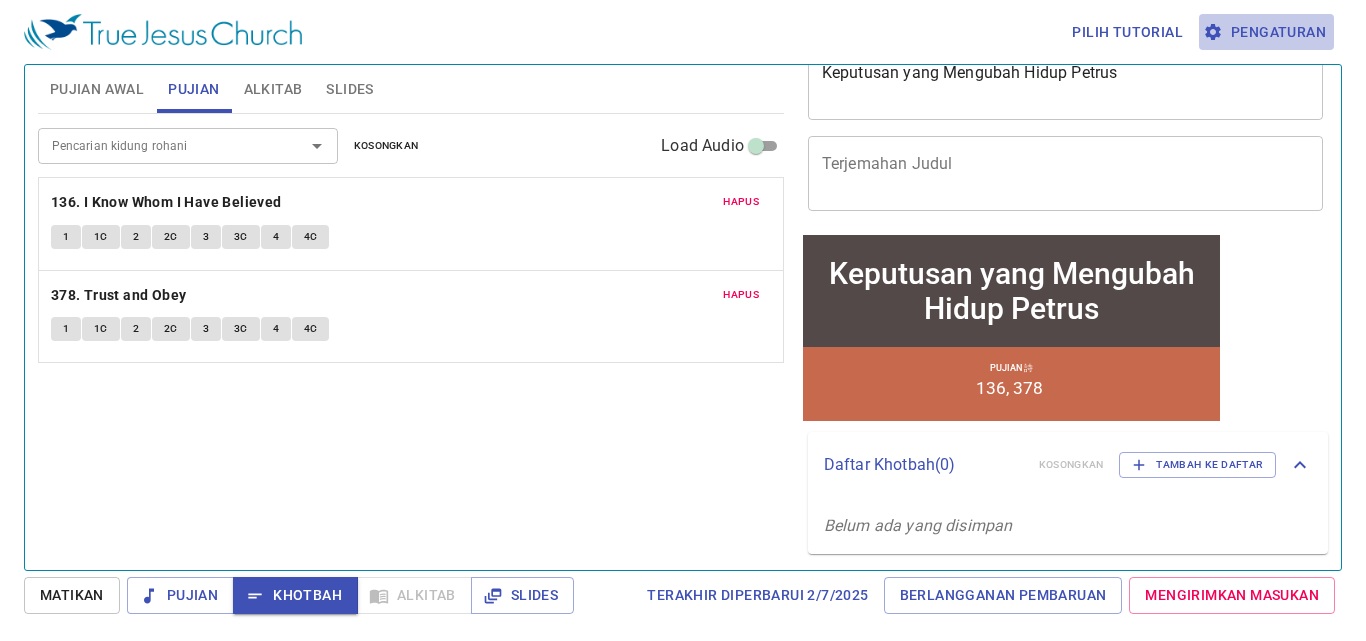 click on "Pengaturan" at bounding box center (1266, 32) 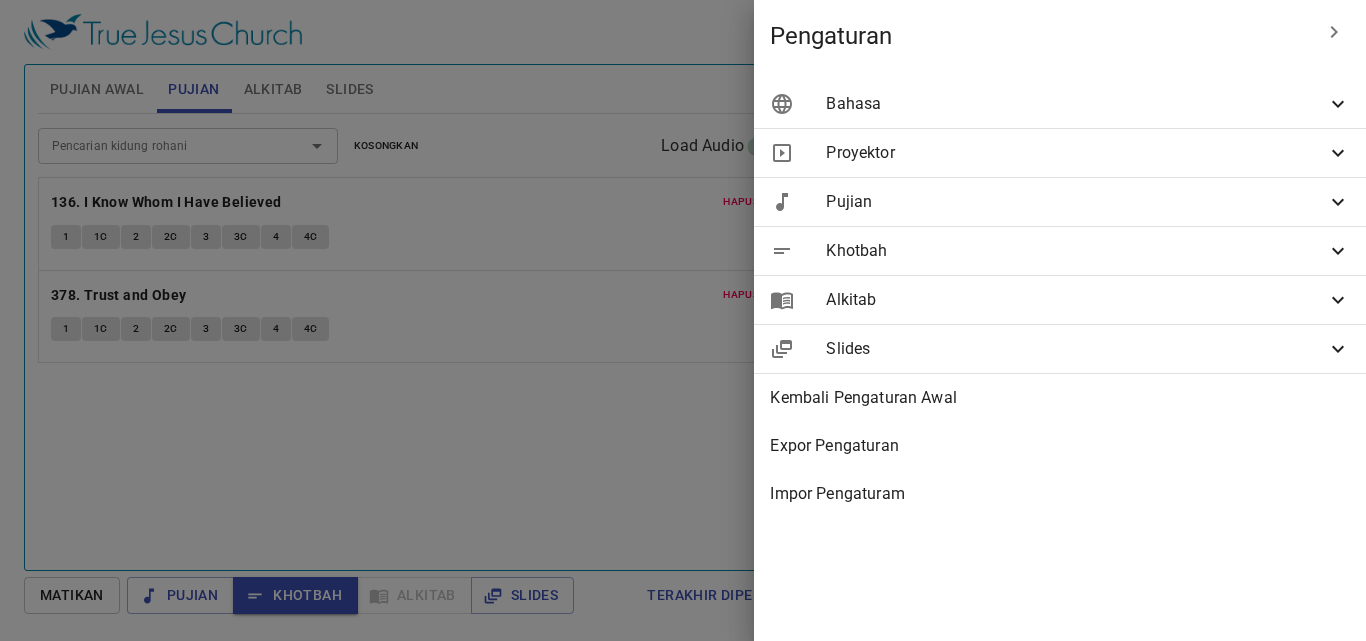 click on "Bahasa" at bounding box center (1076, 104) 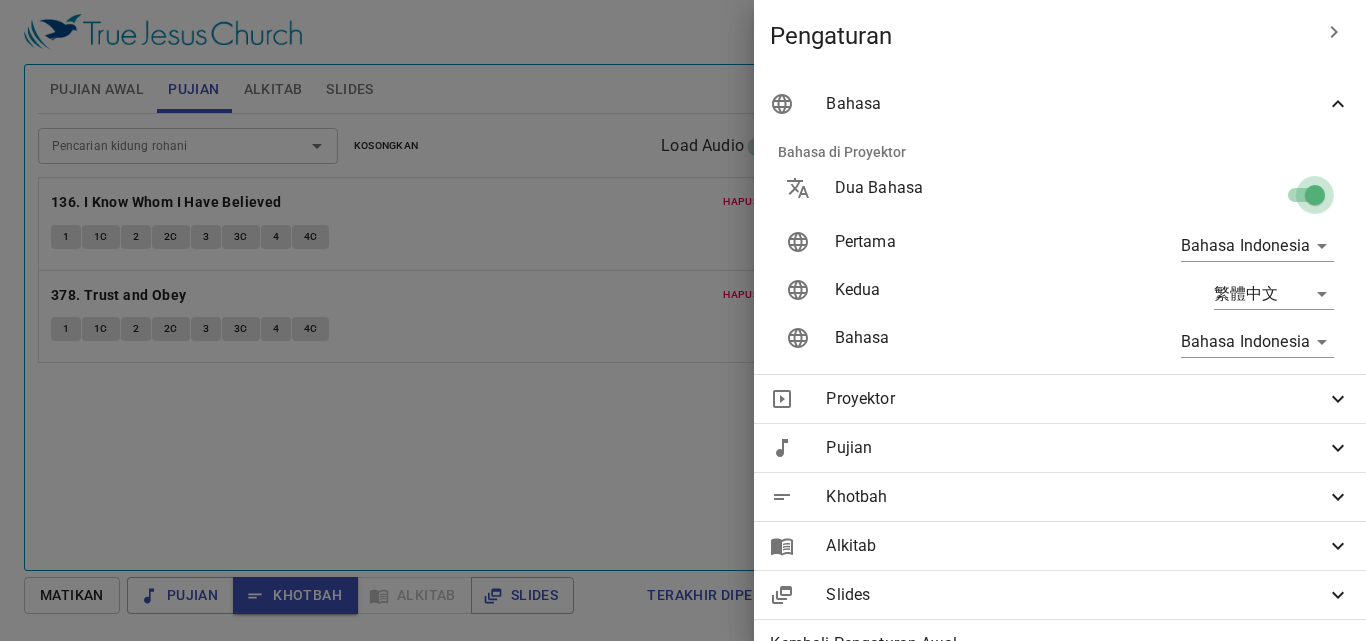 click at bounding box center (1315, 199) 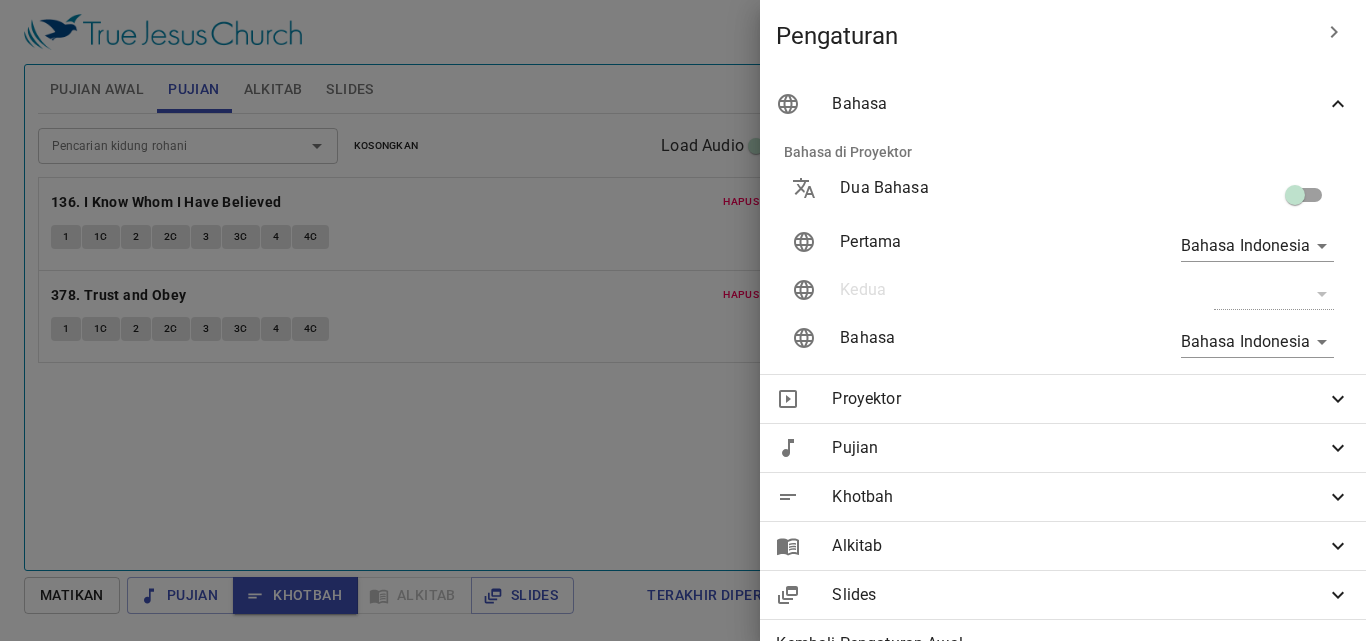 scroll, scrollTop: 0, scrollLeft: 0, axis: both 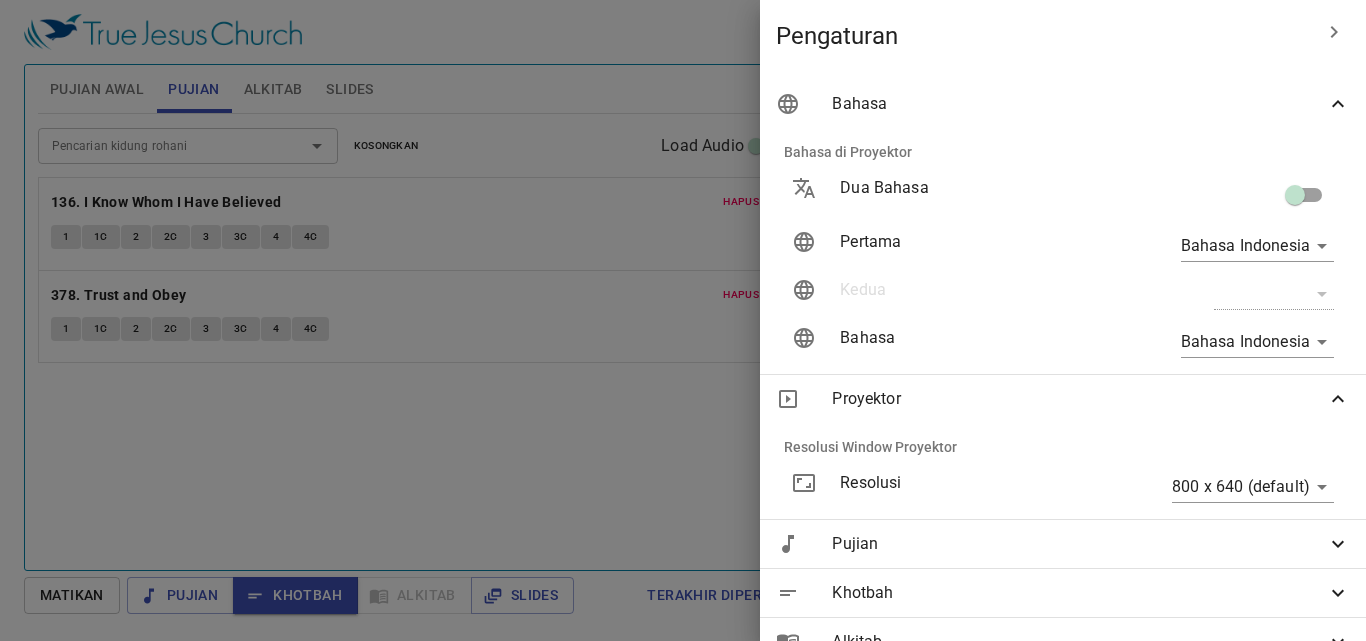 click on "Proyektor" at bounding box center [1079, 399] 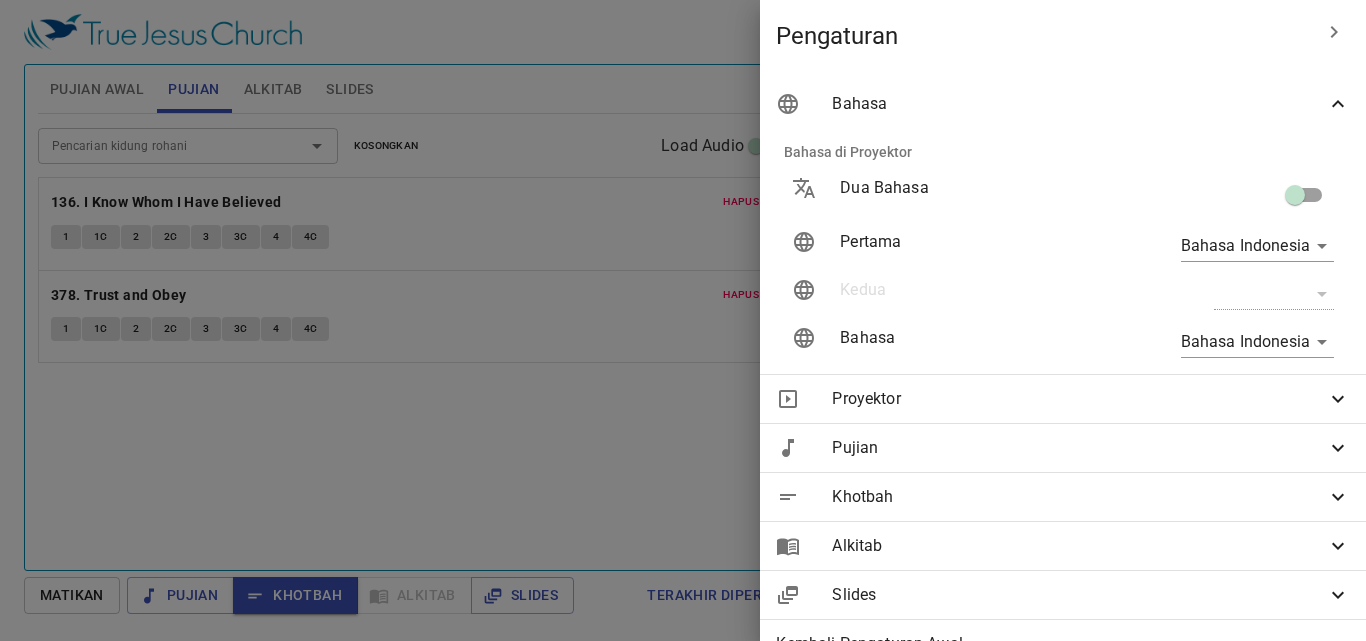 click on "Pujian" at bounding box center (1063, 448) 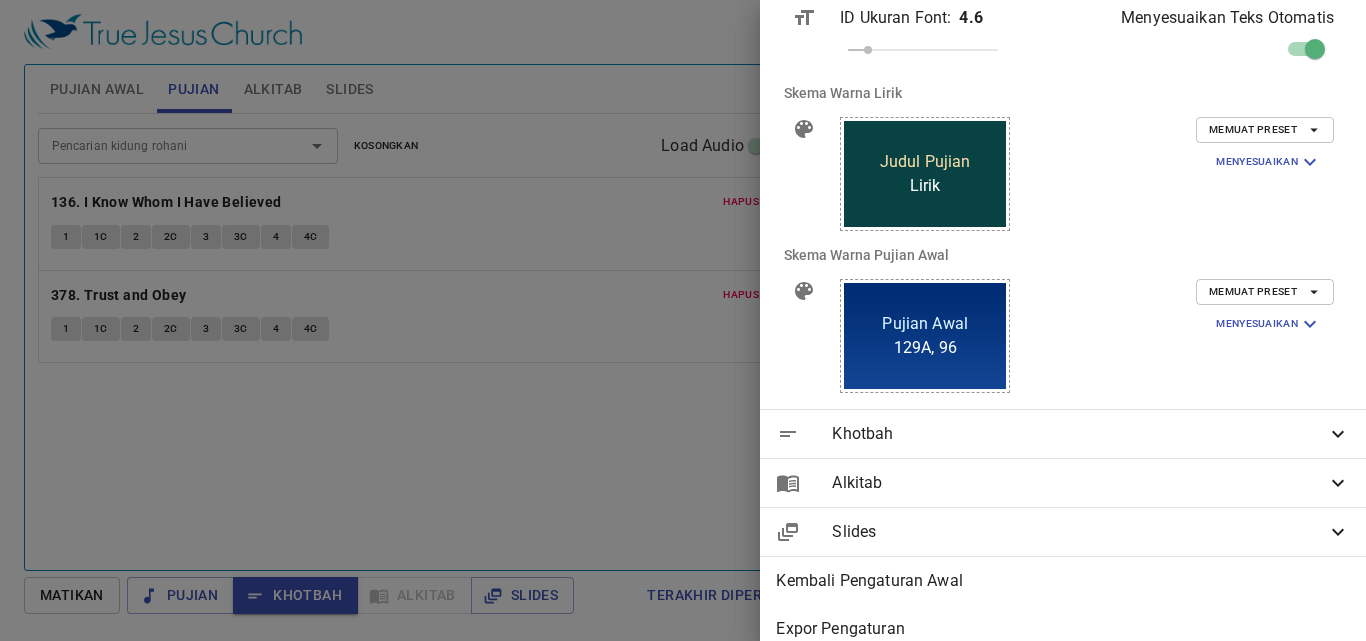 scroll, scrollTop: 700, scrollLeft: 0, axis: vertical 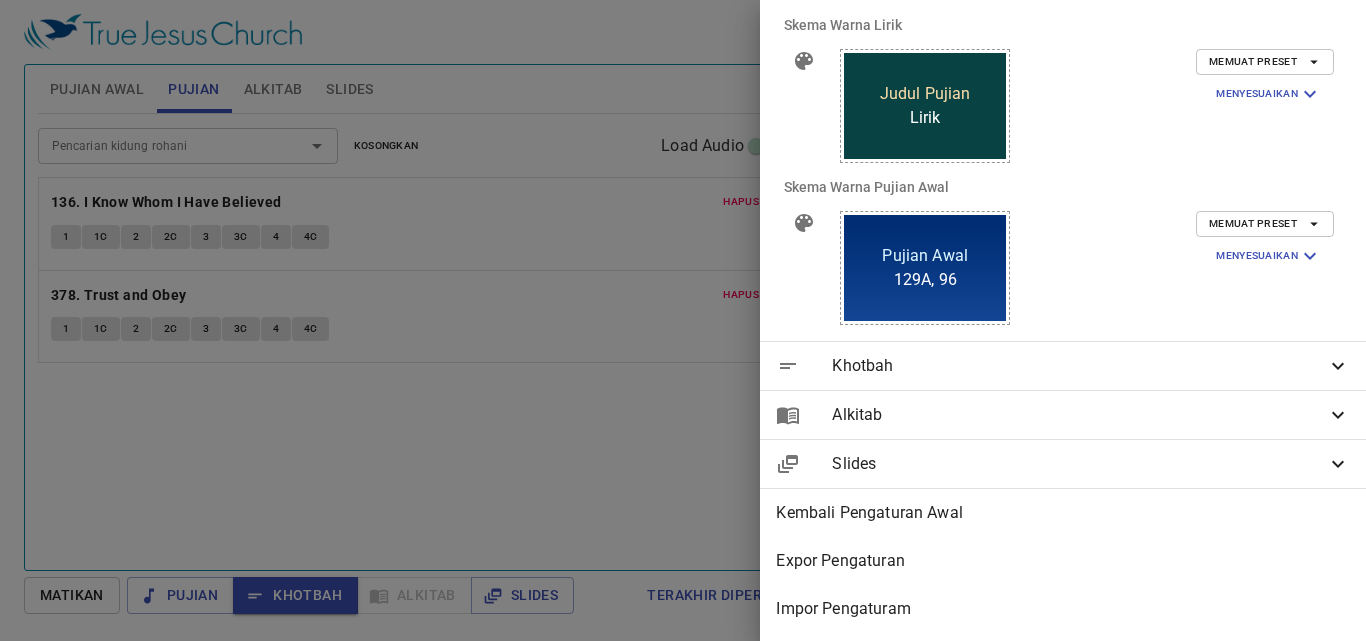 click on "Khotbah" at bounding box center [1079, 366] 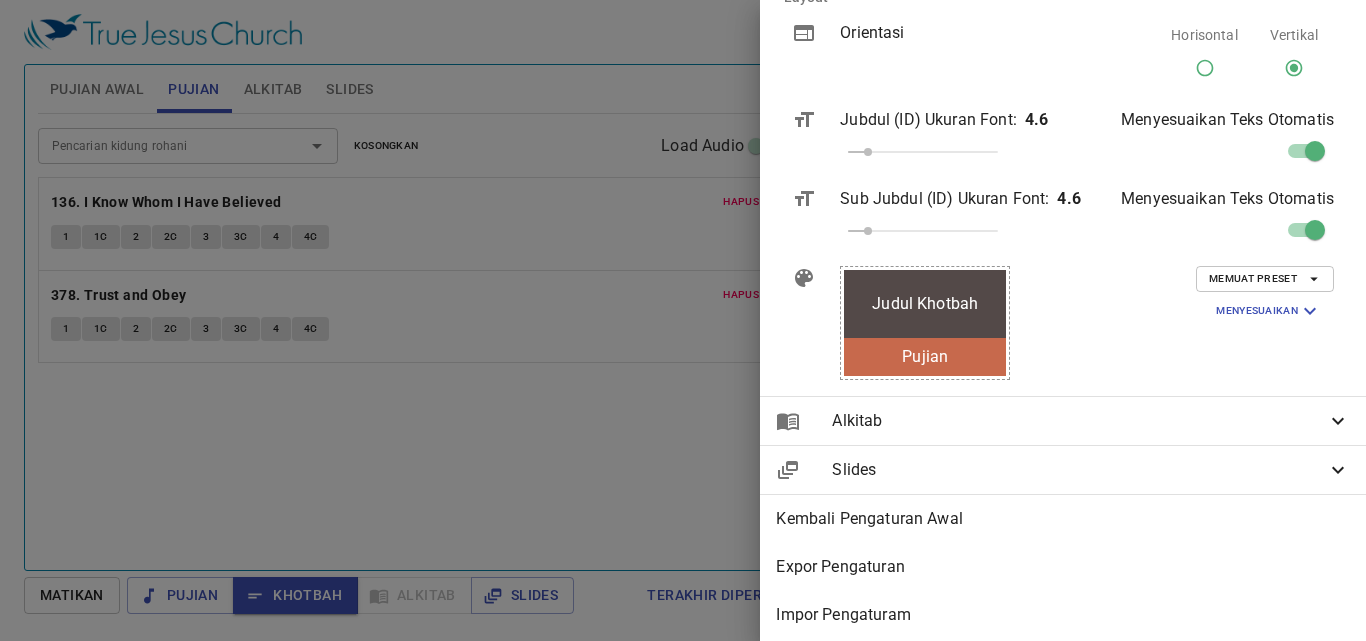 scroll, scrollTop: 1132, scrollLeft: 0, axis: vertical 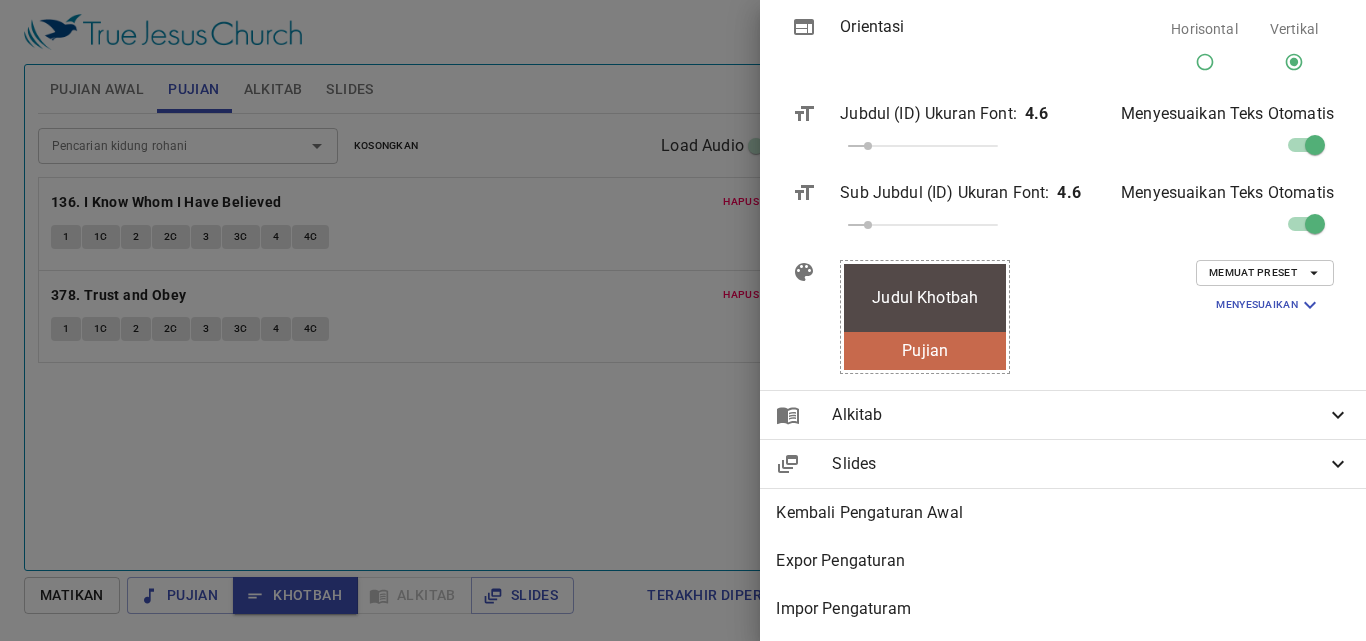 click on "Alkitab" at bounding box center [1063, 415] 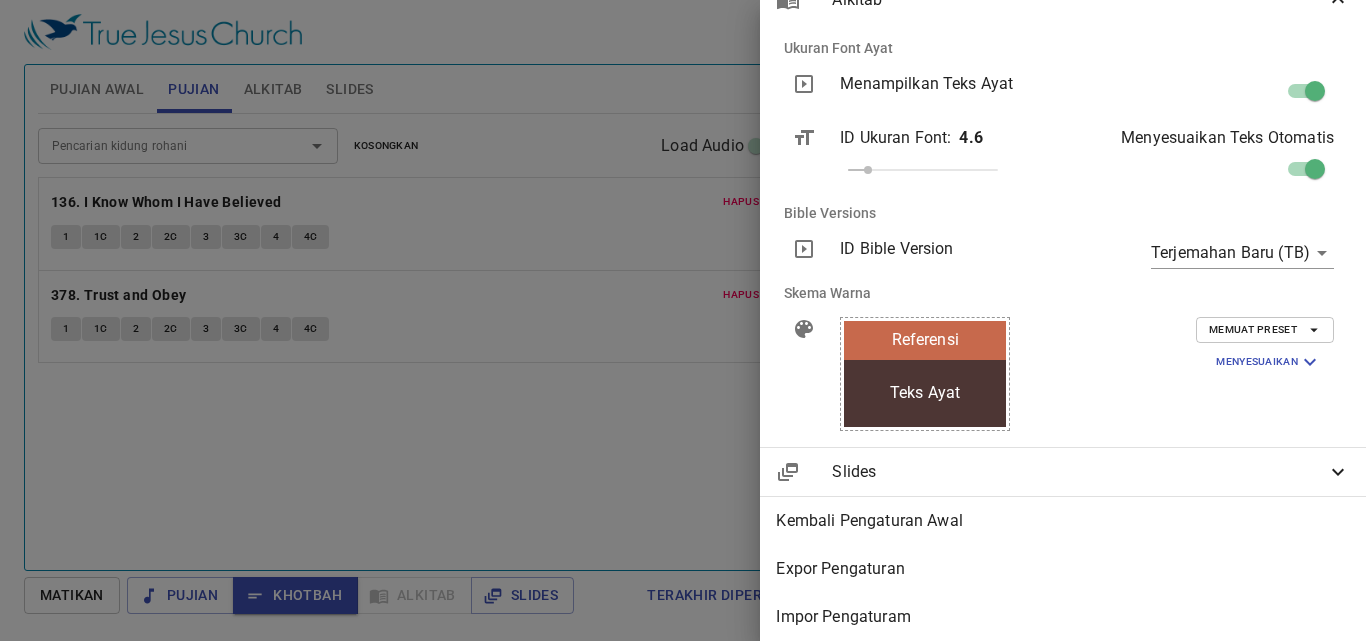 scroll, scrollTop: 1555, scrollLeft: 0, axis: vertical 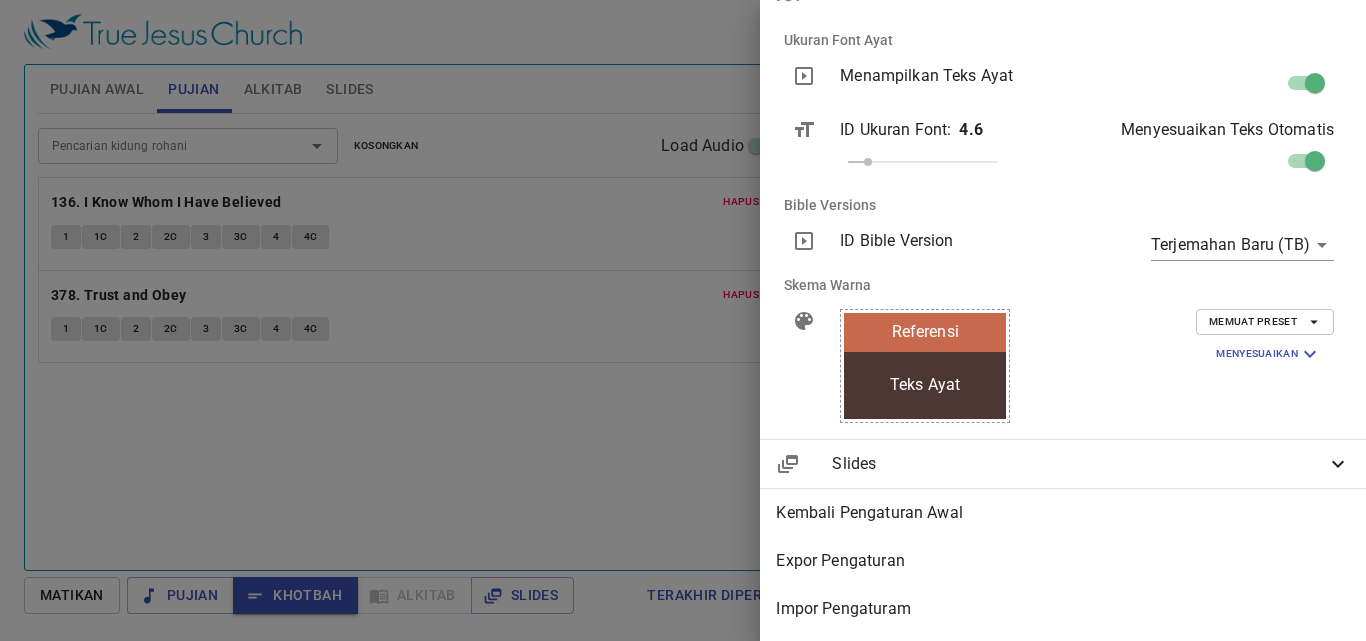click on "Slides" at bounding box center [1063, 464] 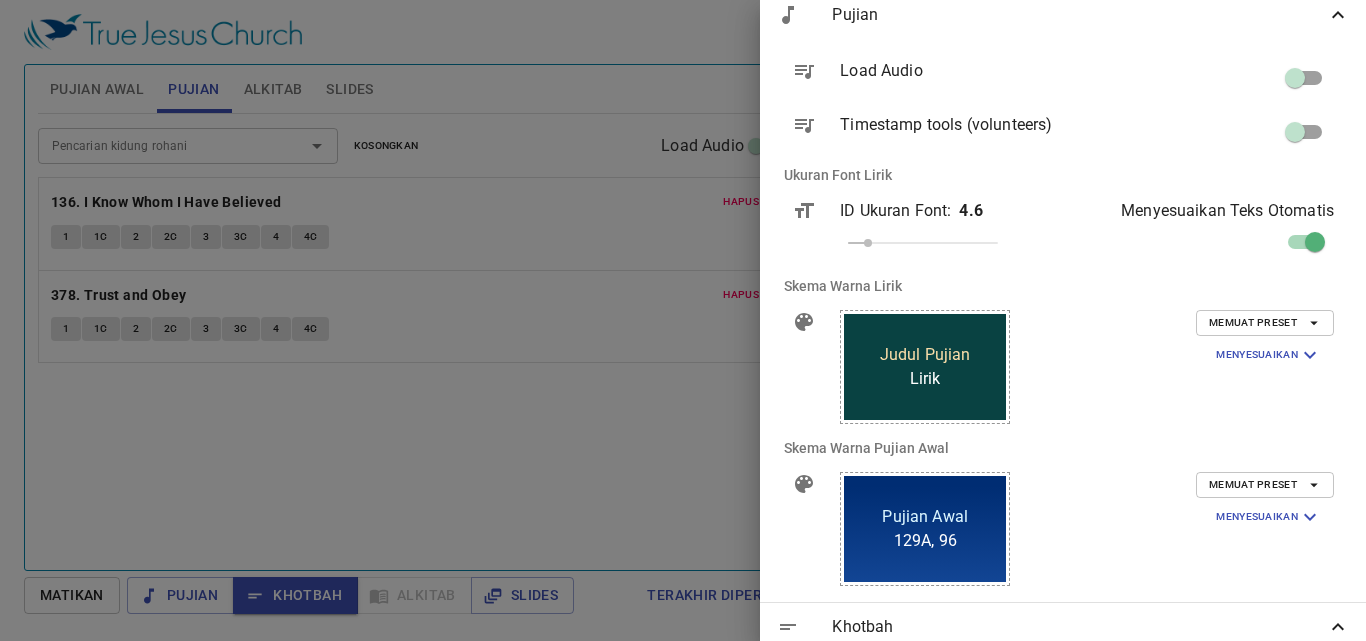 scroll, scrollTop: 0, scrollLeft: 0, axis: both 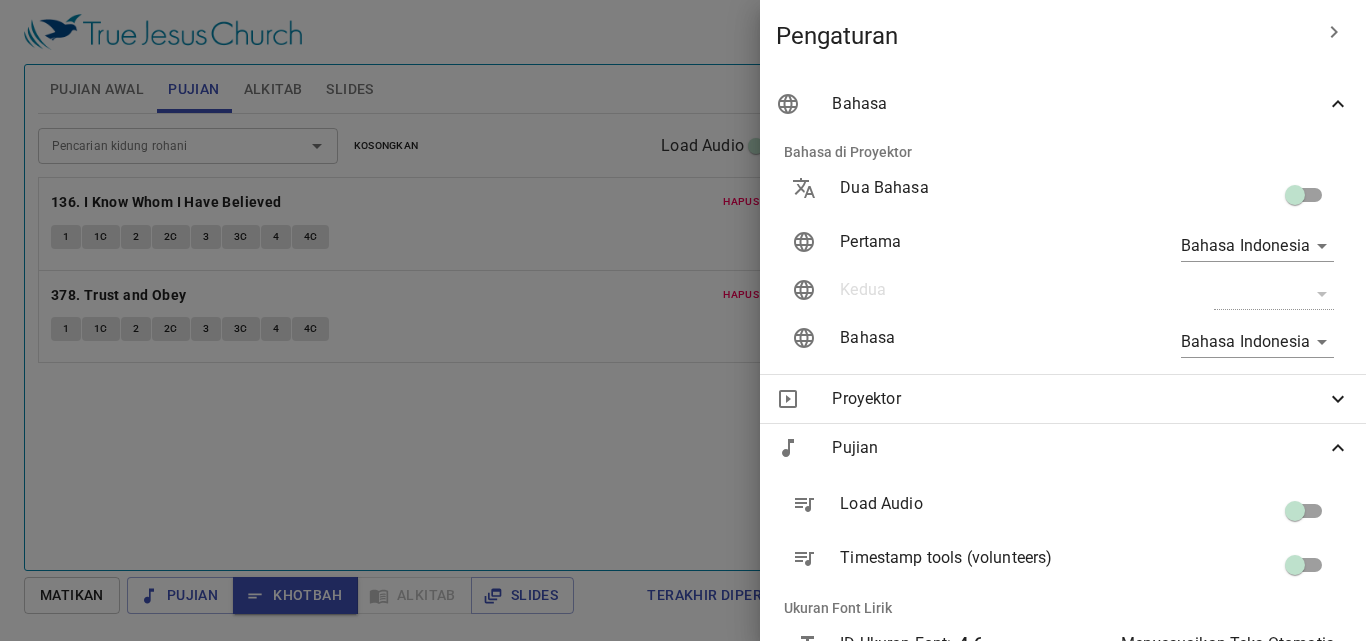 click at bounding box center (1334, 32) 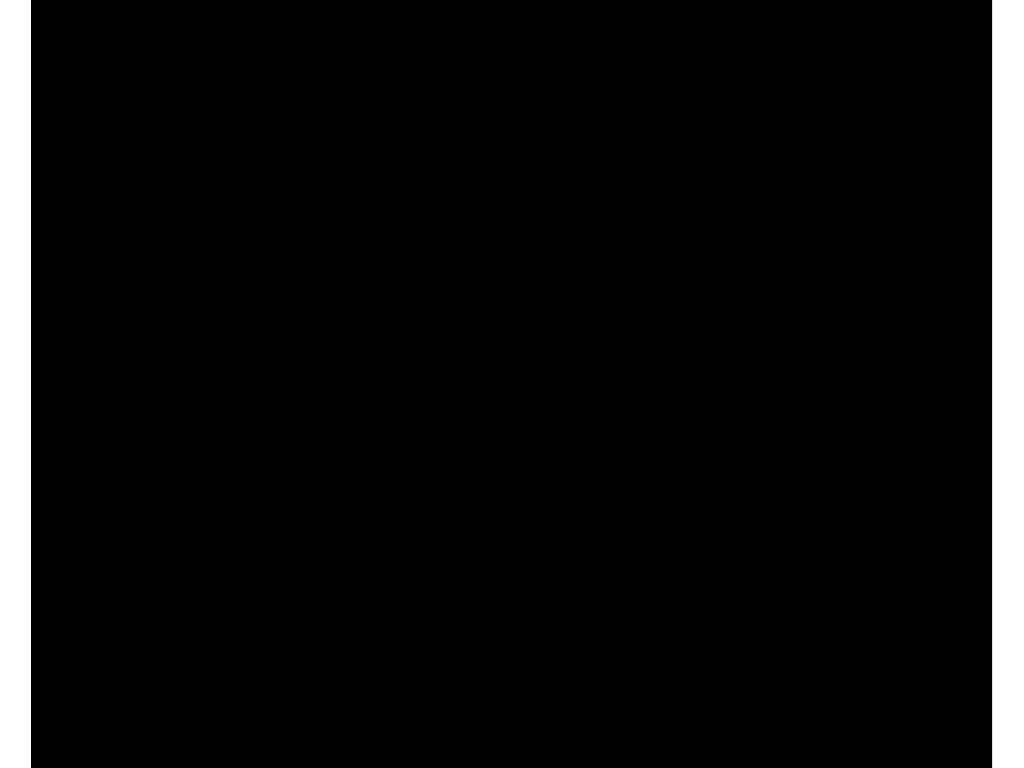 scroll, scrollTop: 0, scrollLeft: 0, axis: both 